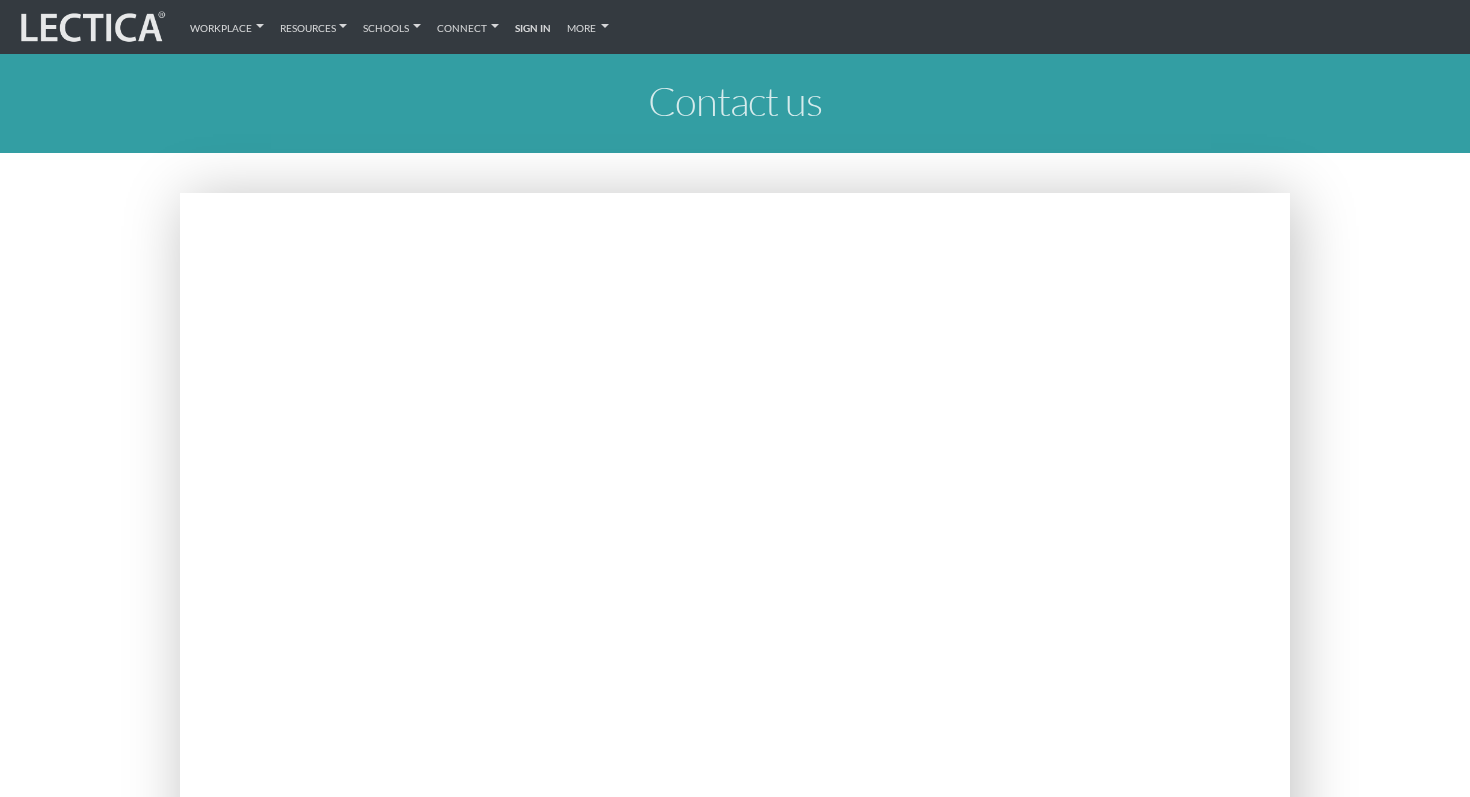 scroll, scrollTop: 0, scrollLeft: 0, axis: both 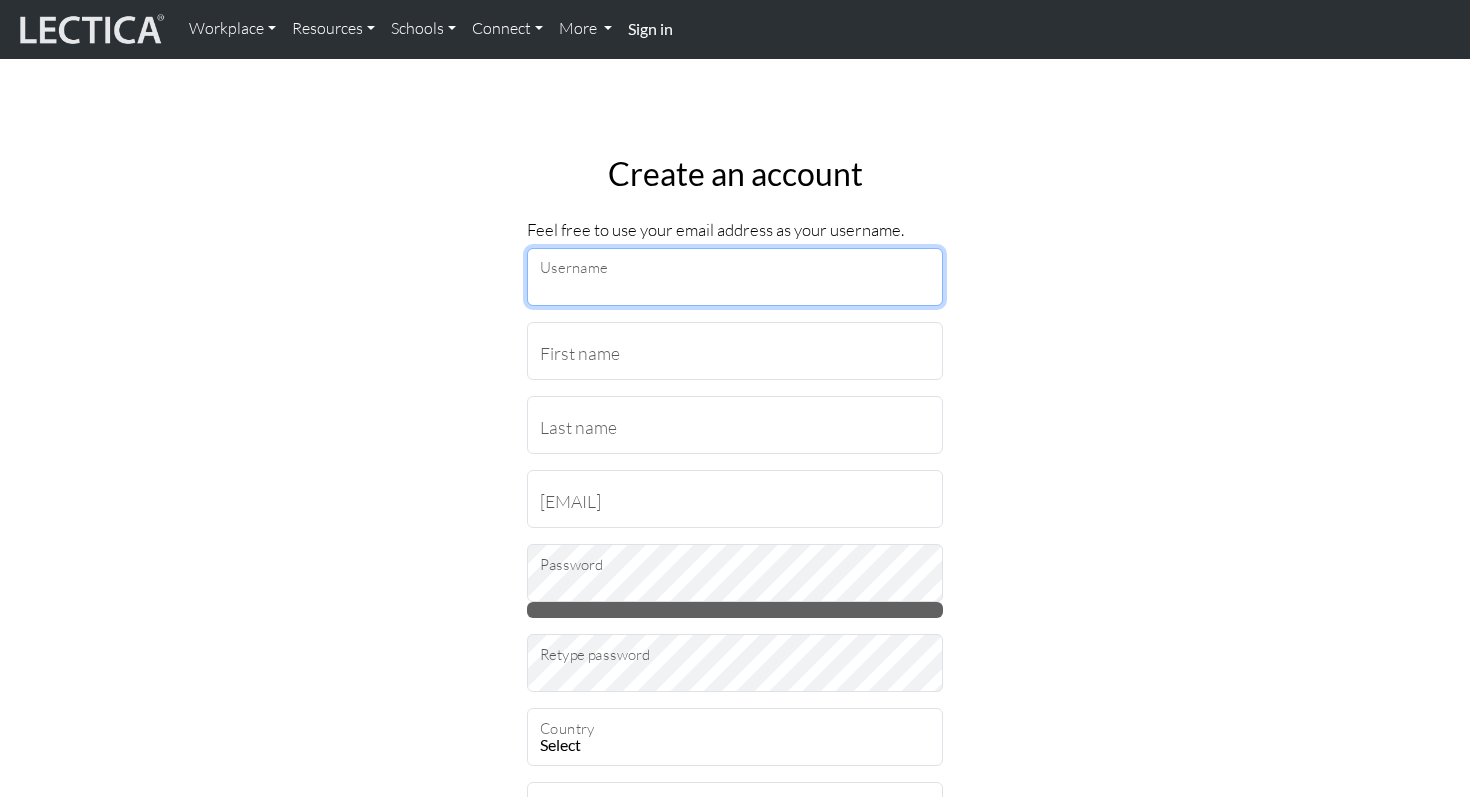 click on "Username" at bounding box center [735, 277] 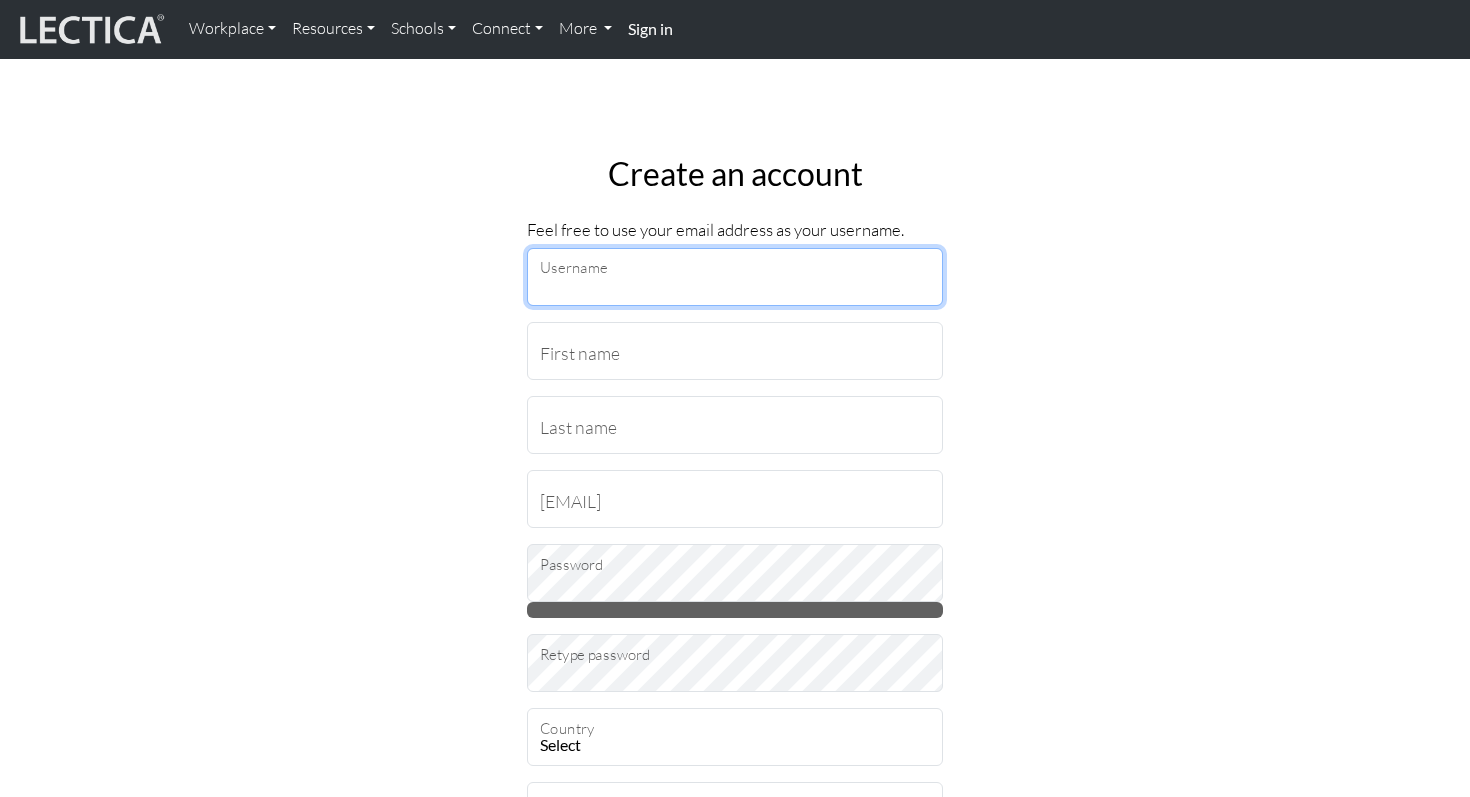 type on "[NAME]" 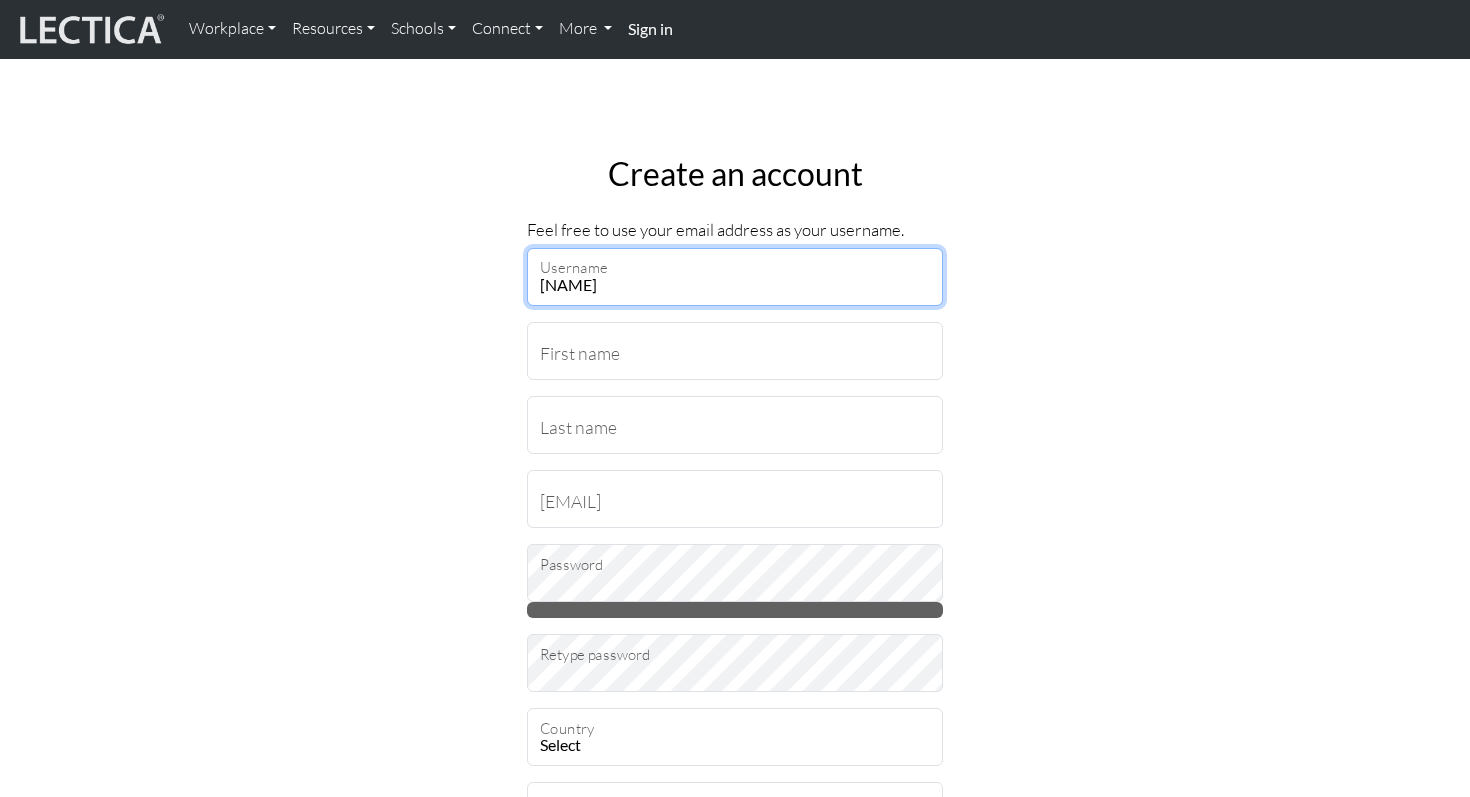 click on "[NAME]" at bounding box center (735, 277) 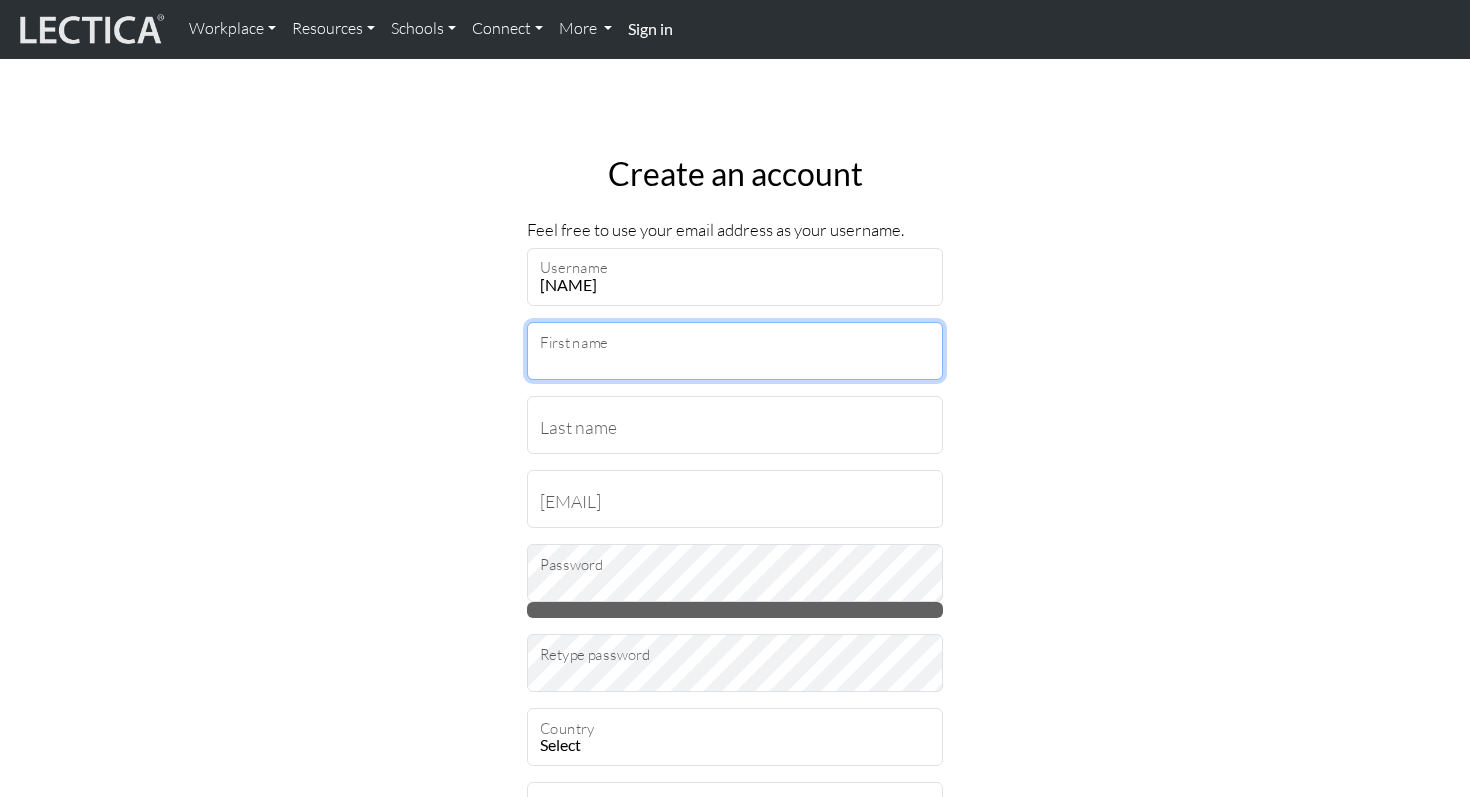 click on "First name" at bounding box center [735, 351] 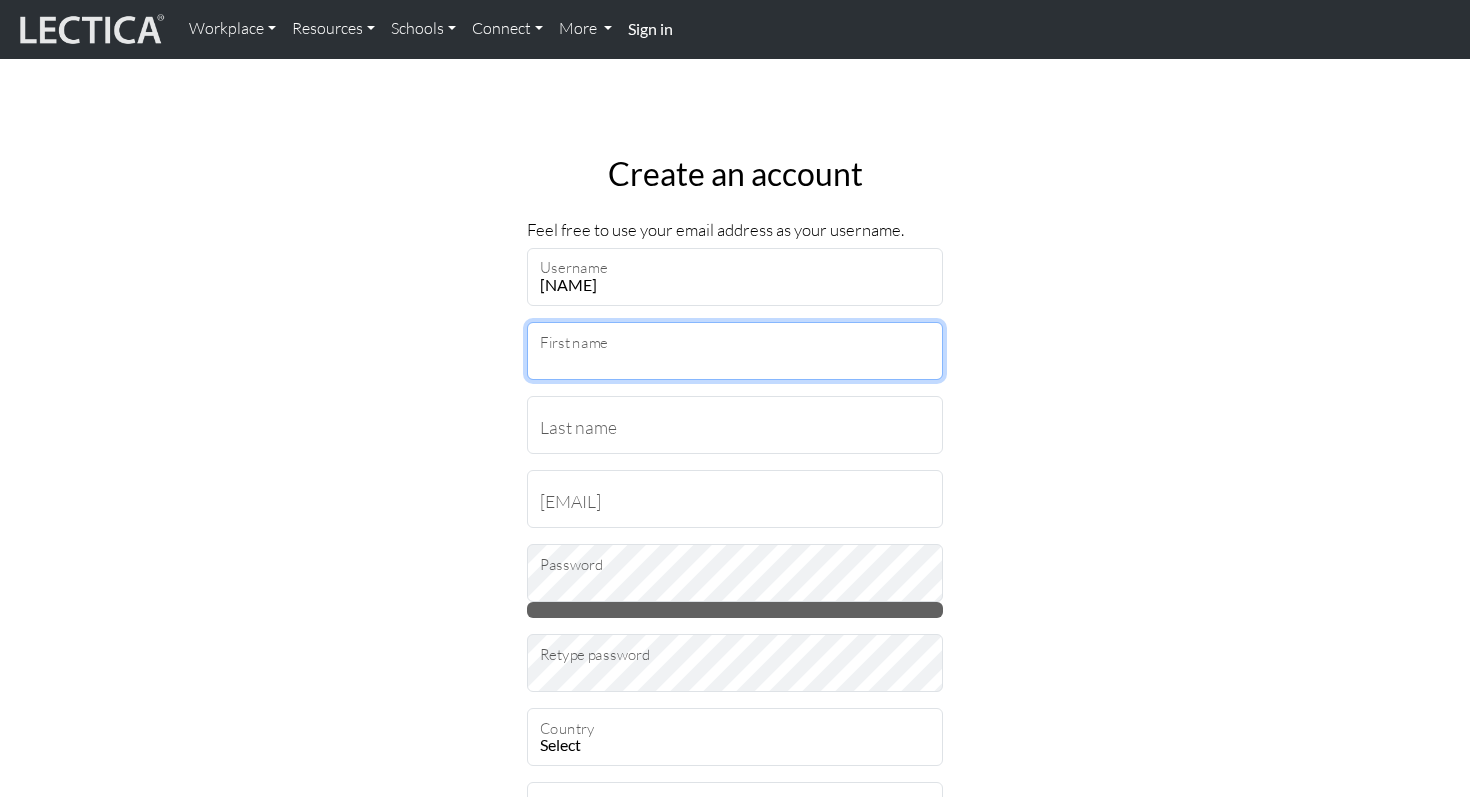 type on "[FIRST]" 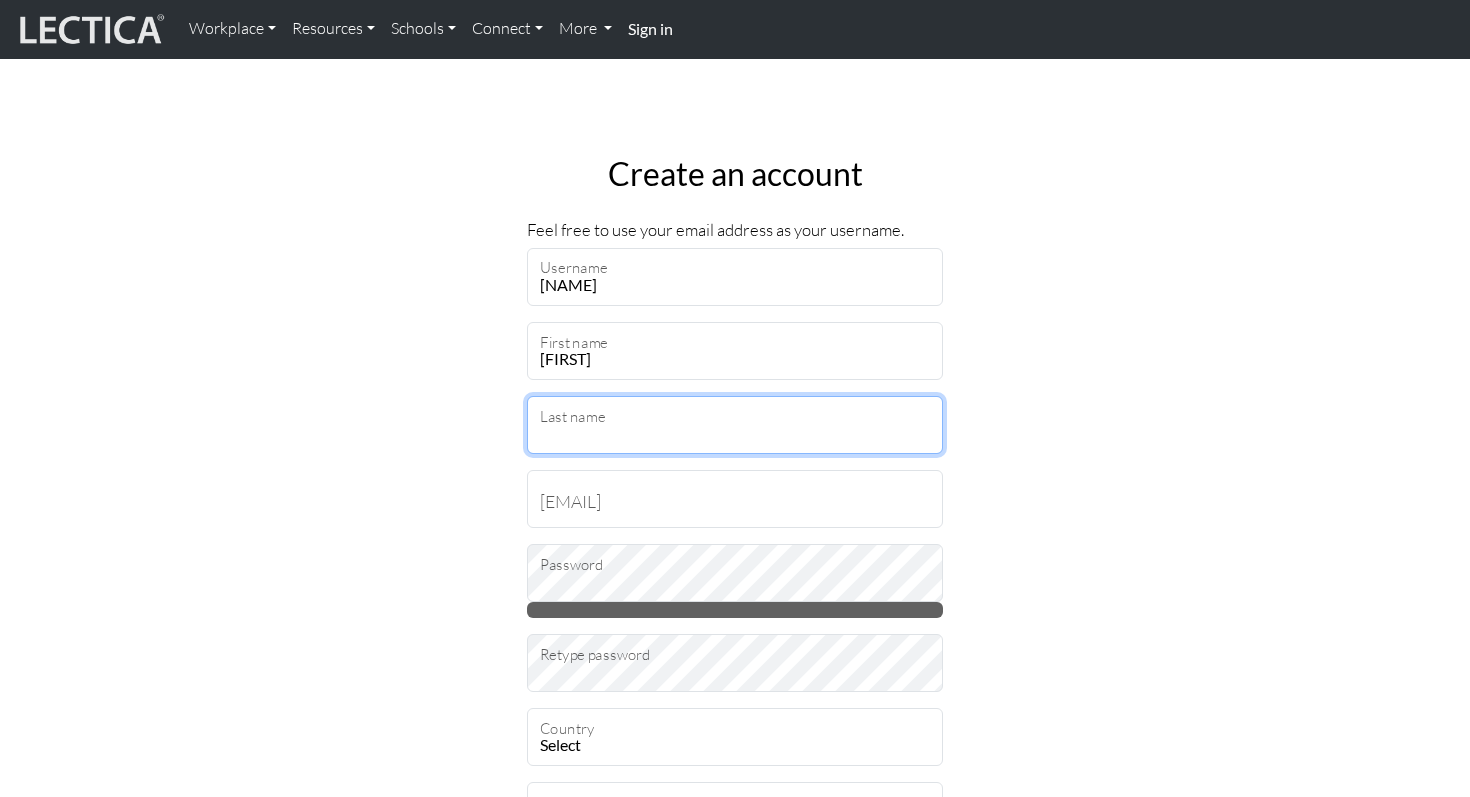 type on "[CITY]" 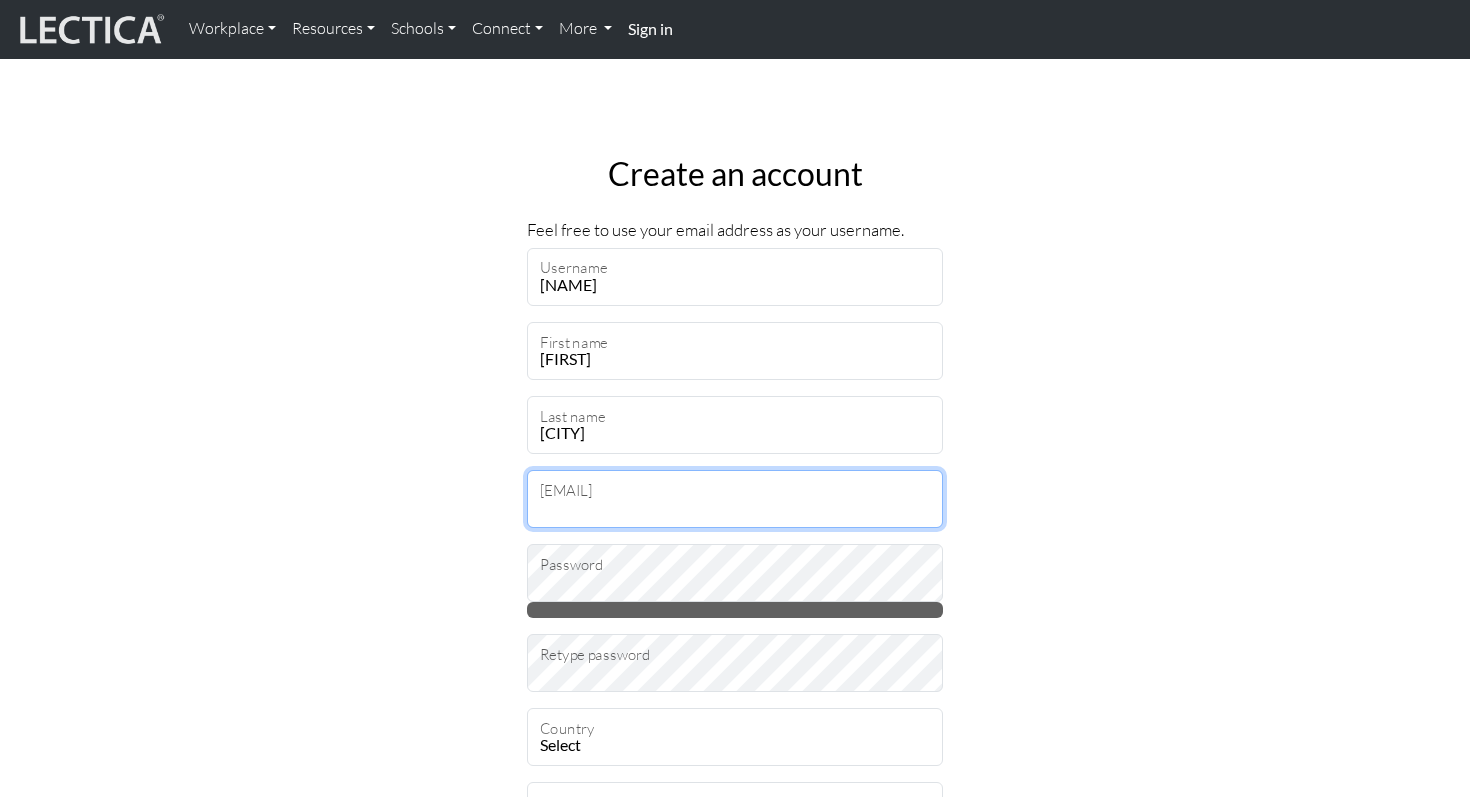 type on "[EMAIL]" 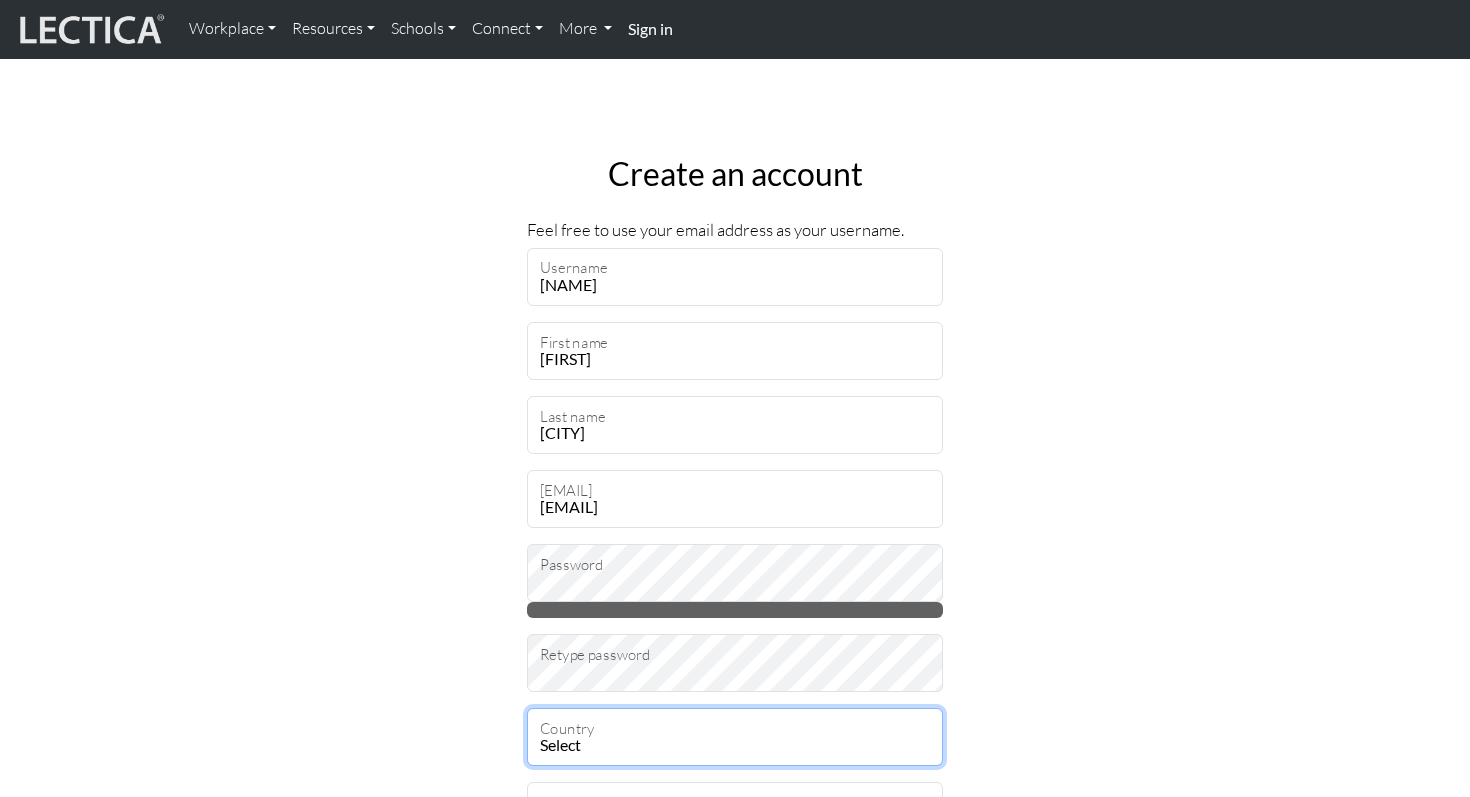 select on "[NUMBER]" 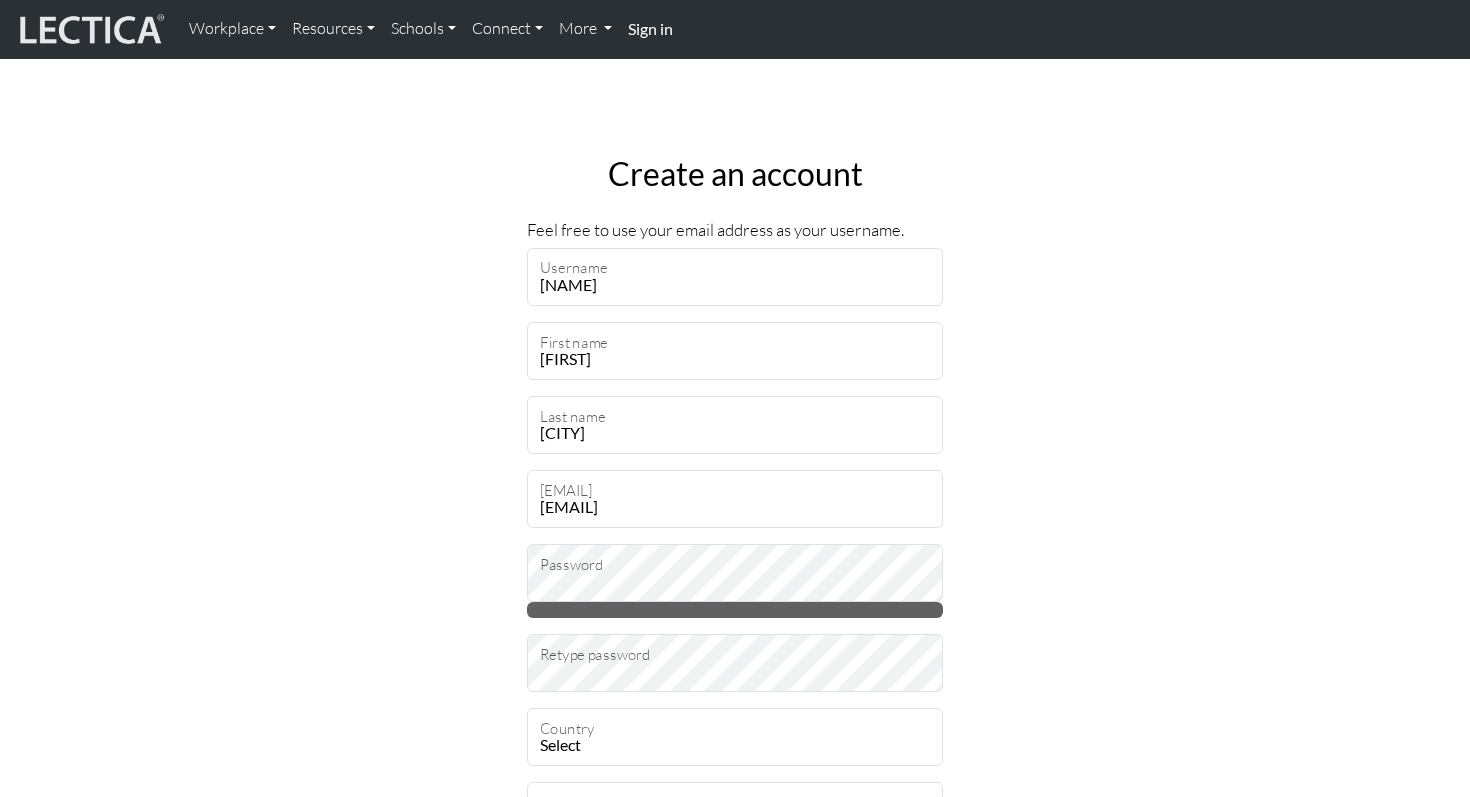 type on "[NUMBER]" 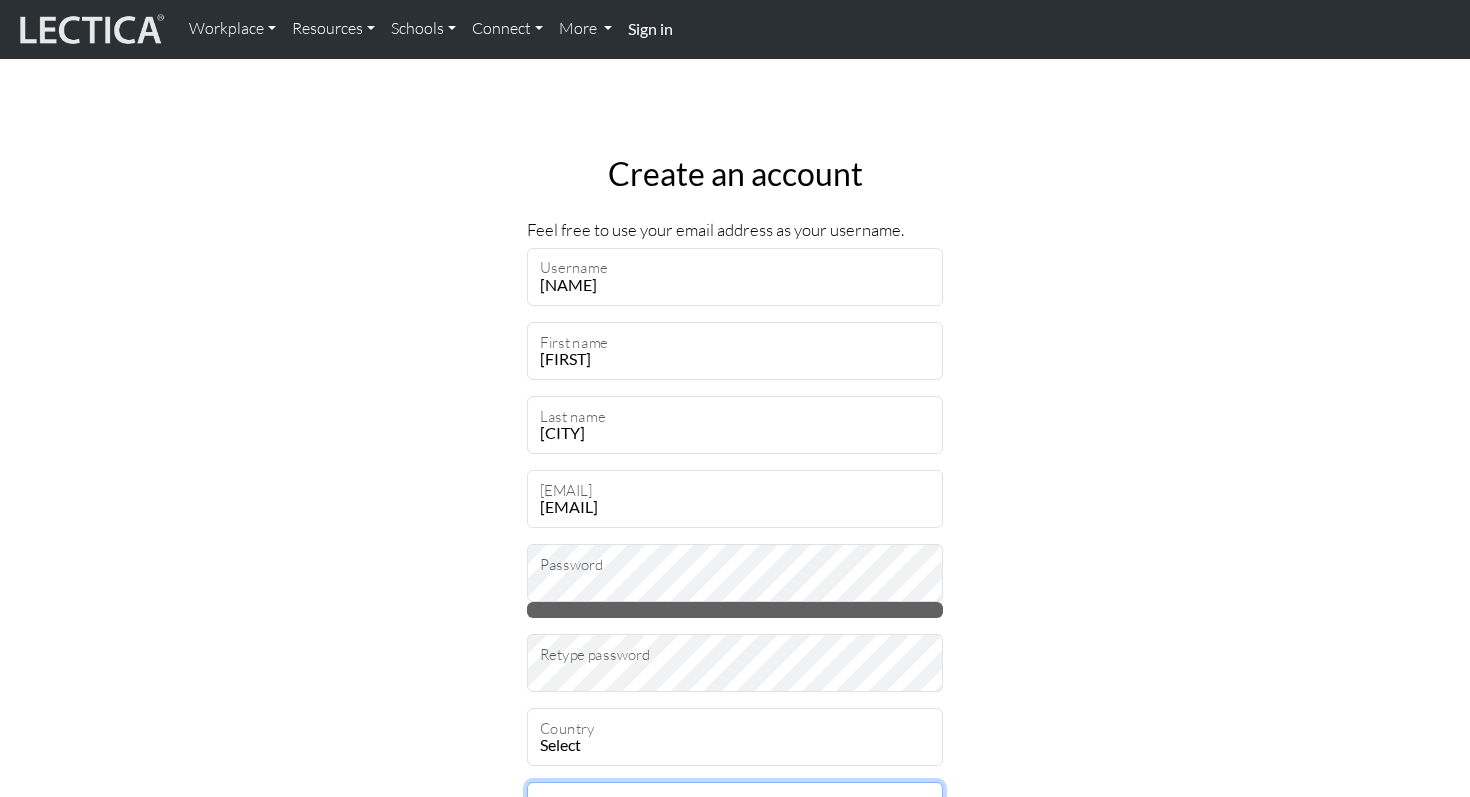 select on "[POSTAL_CODE]" 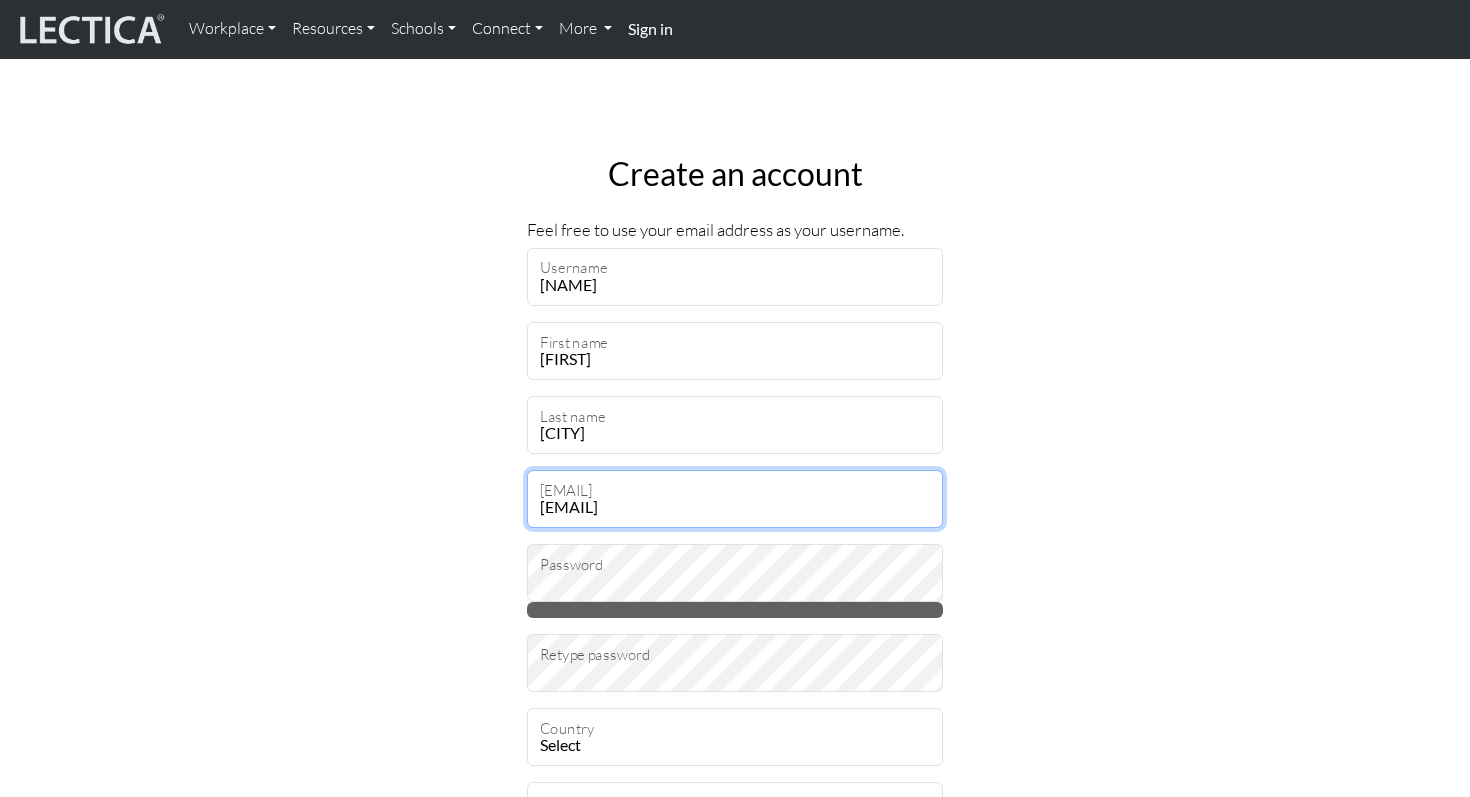 click on "[EMAIL]" at bounding box center (735, 499) 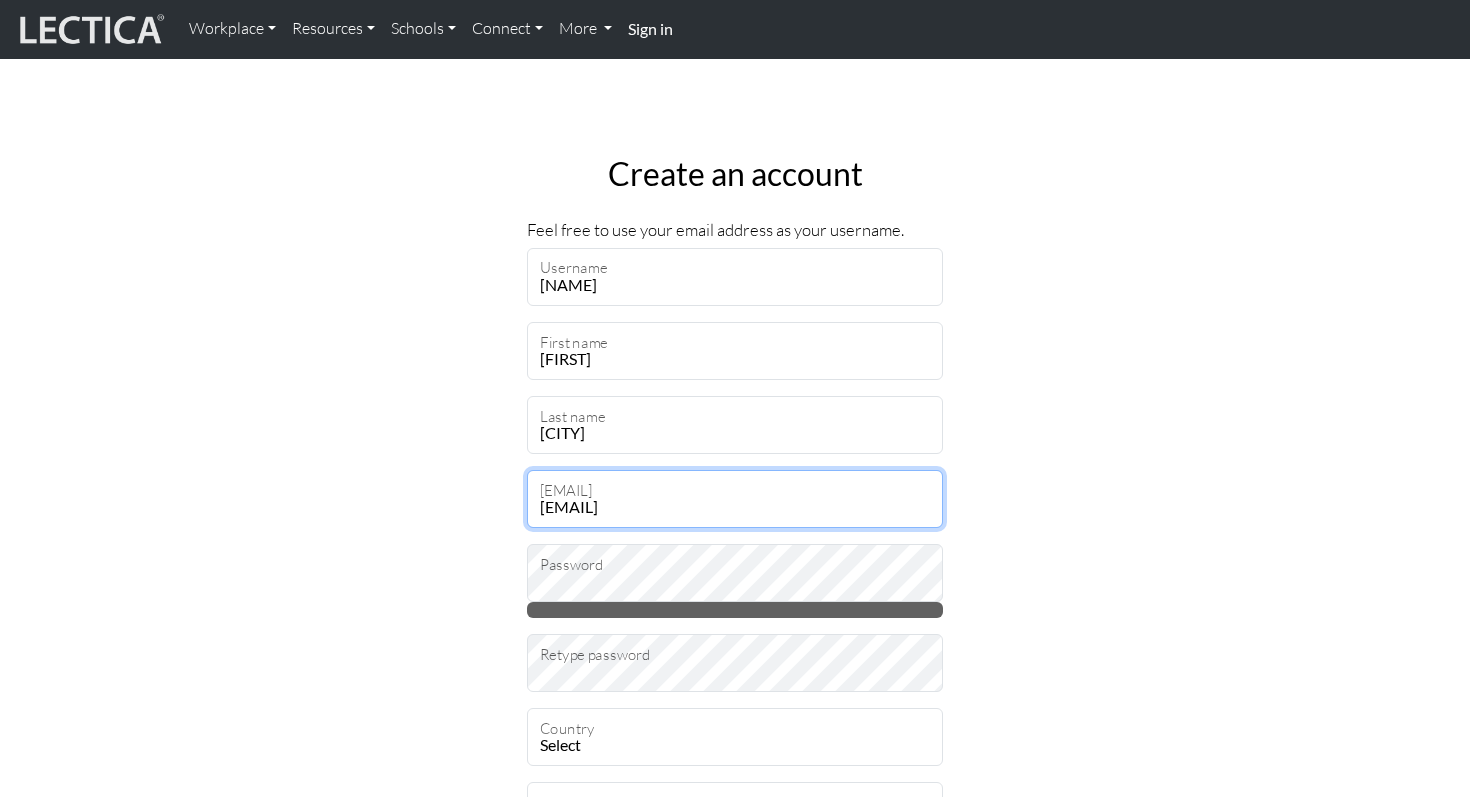type on "dadonai@example.com" 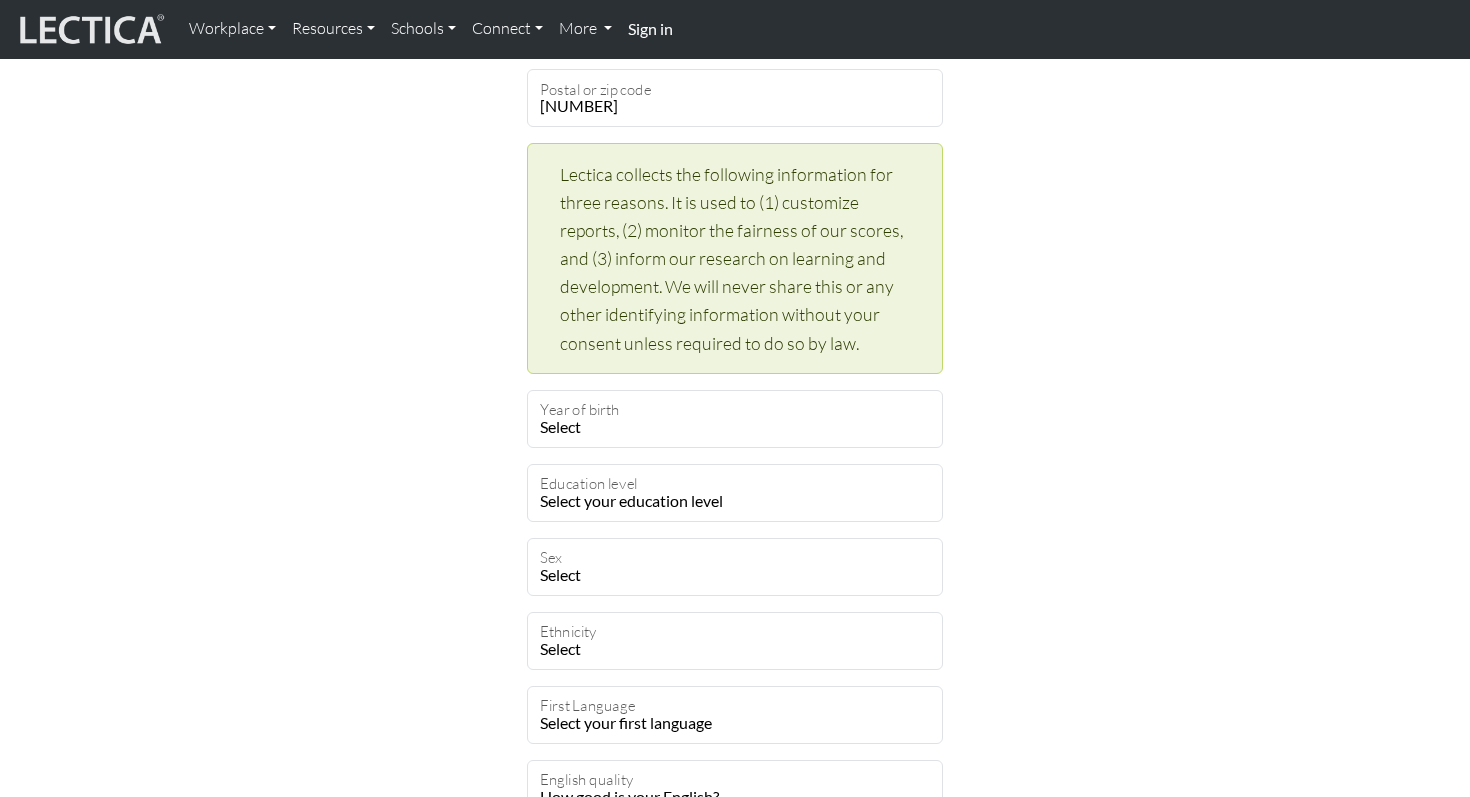scroll, scrollTop: 788, scrollLeft: 0, axis: vertical 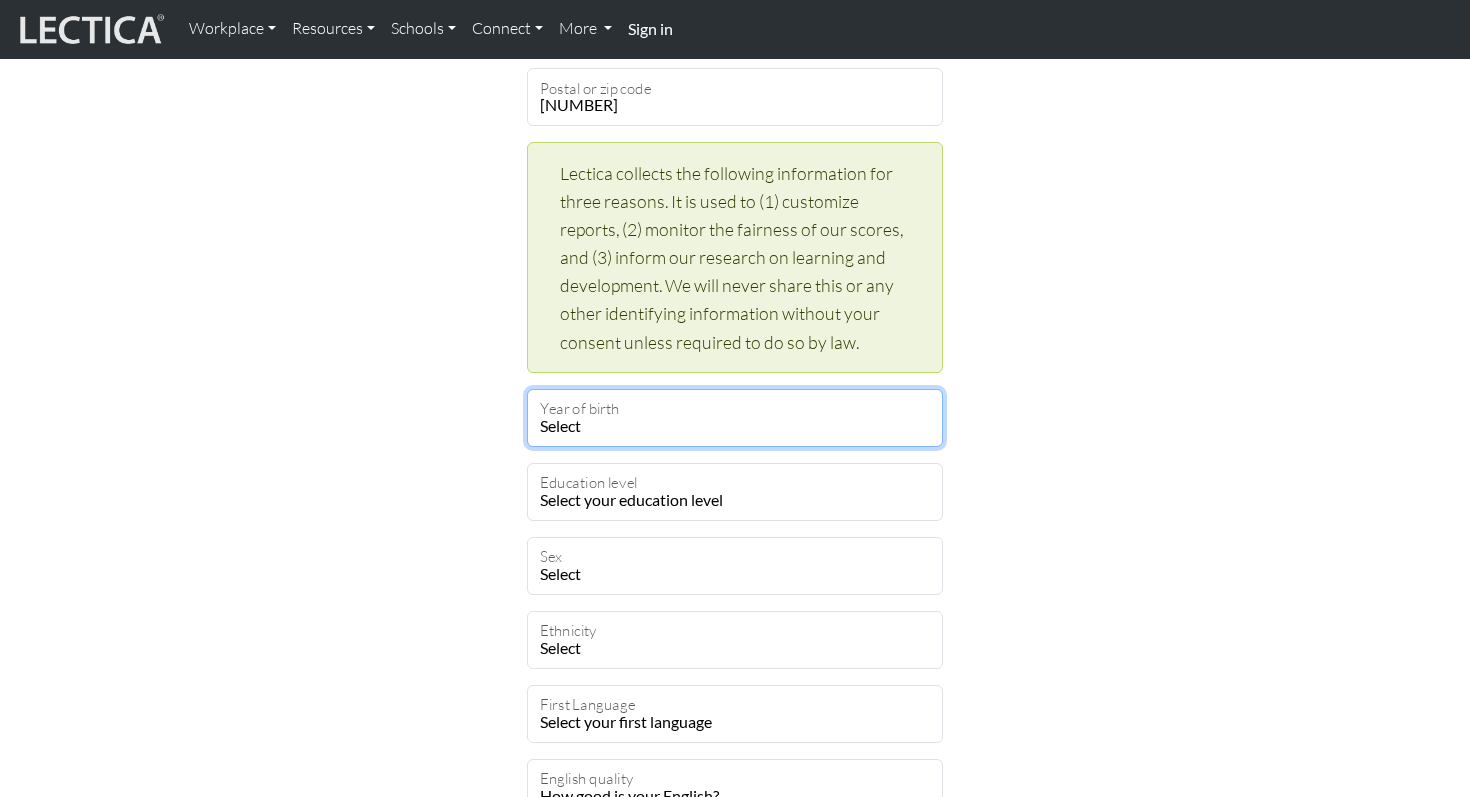 click on "Select" at bounding box center [735, 418] 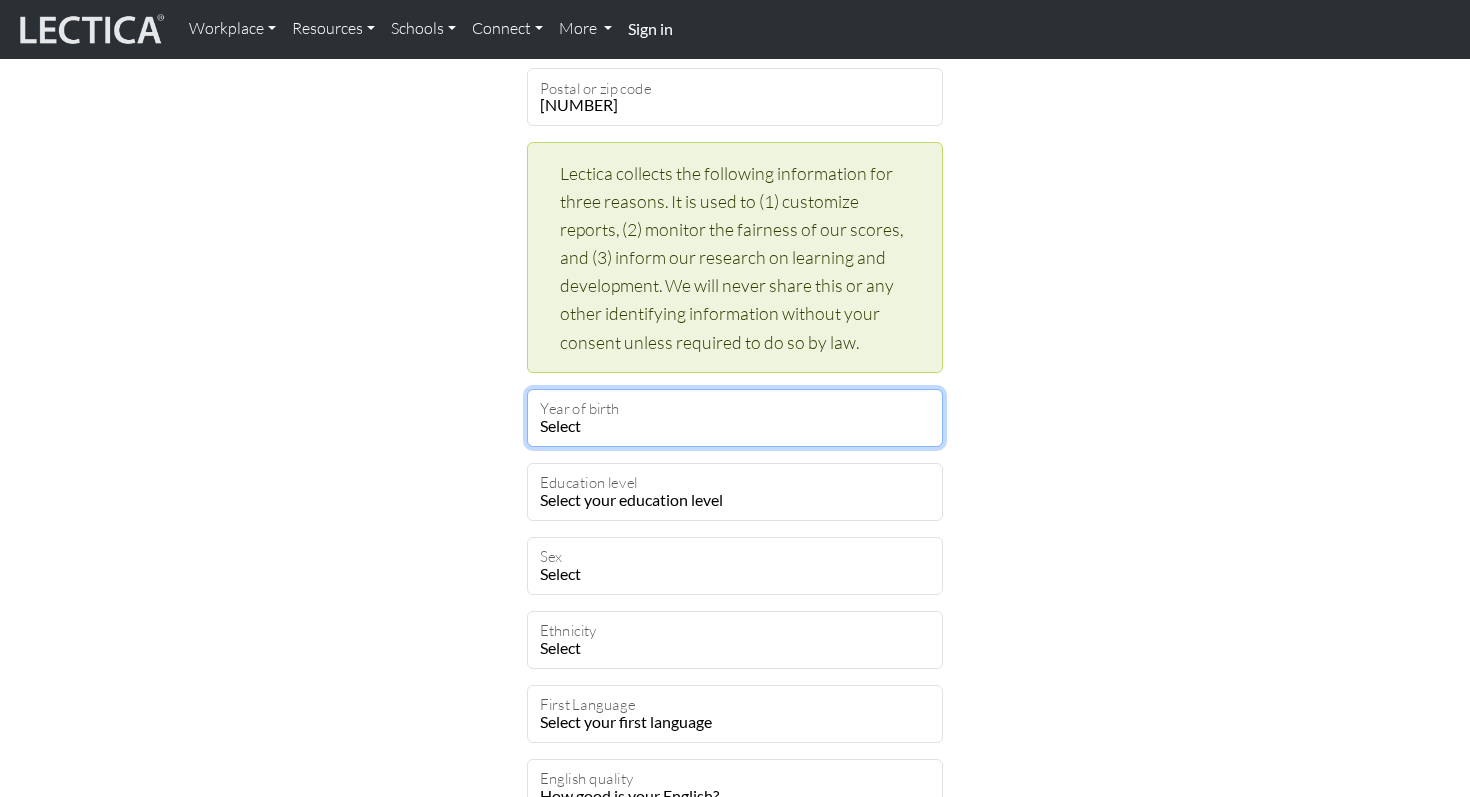 select on "1991" 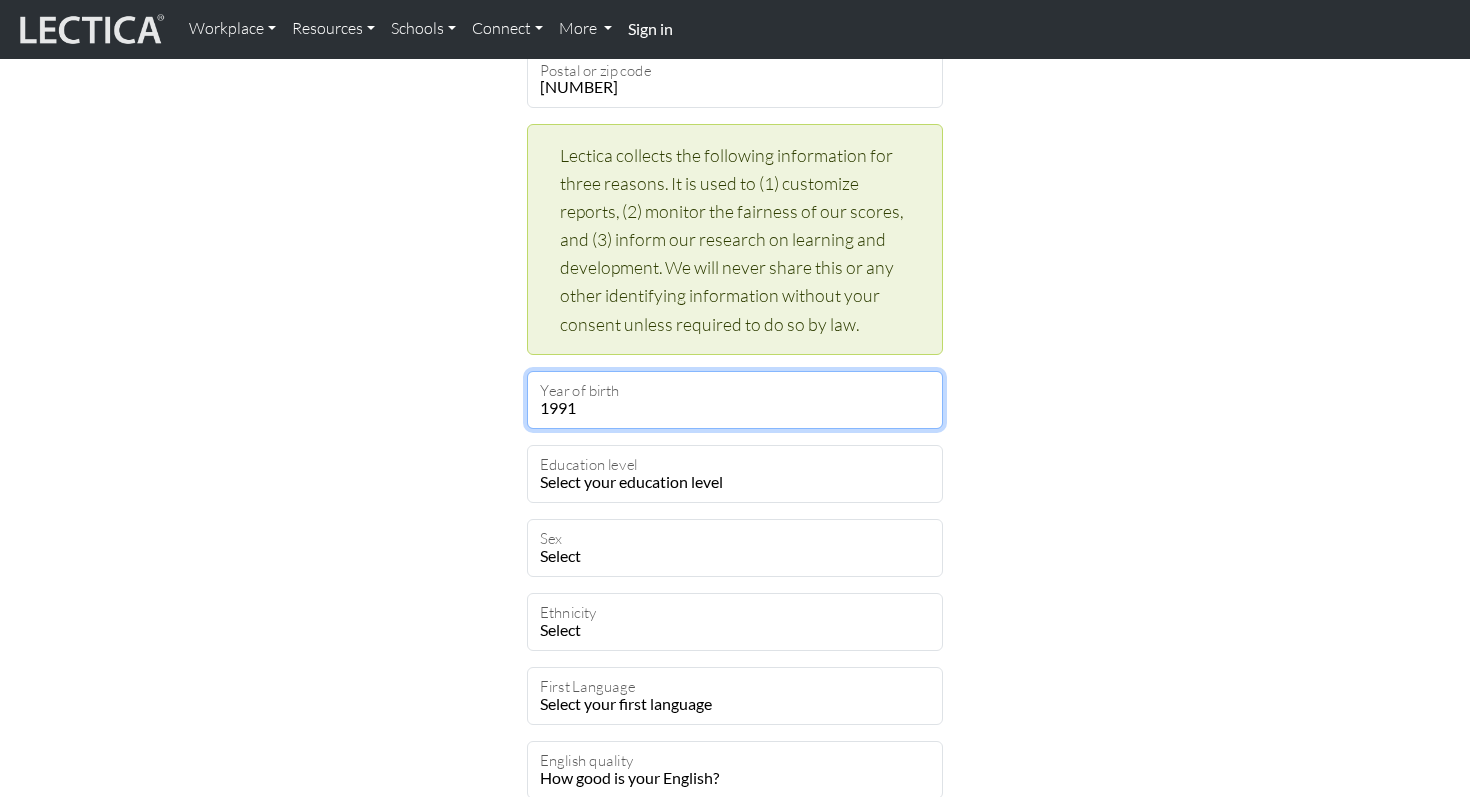 scroll, scrollTop: 811, scrollLeft: 0, axis: vertical 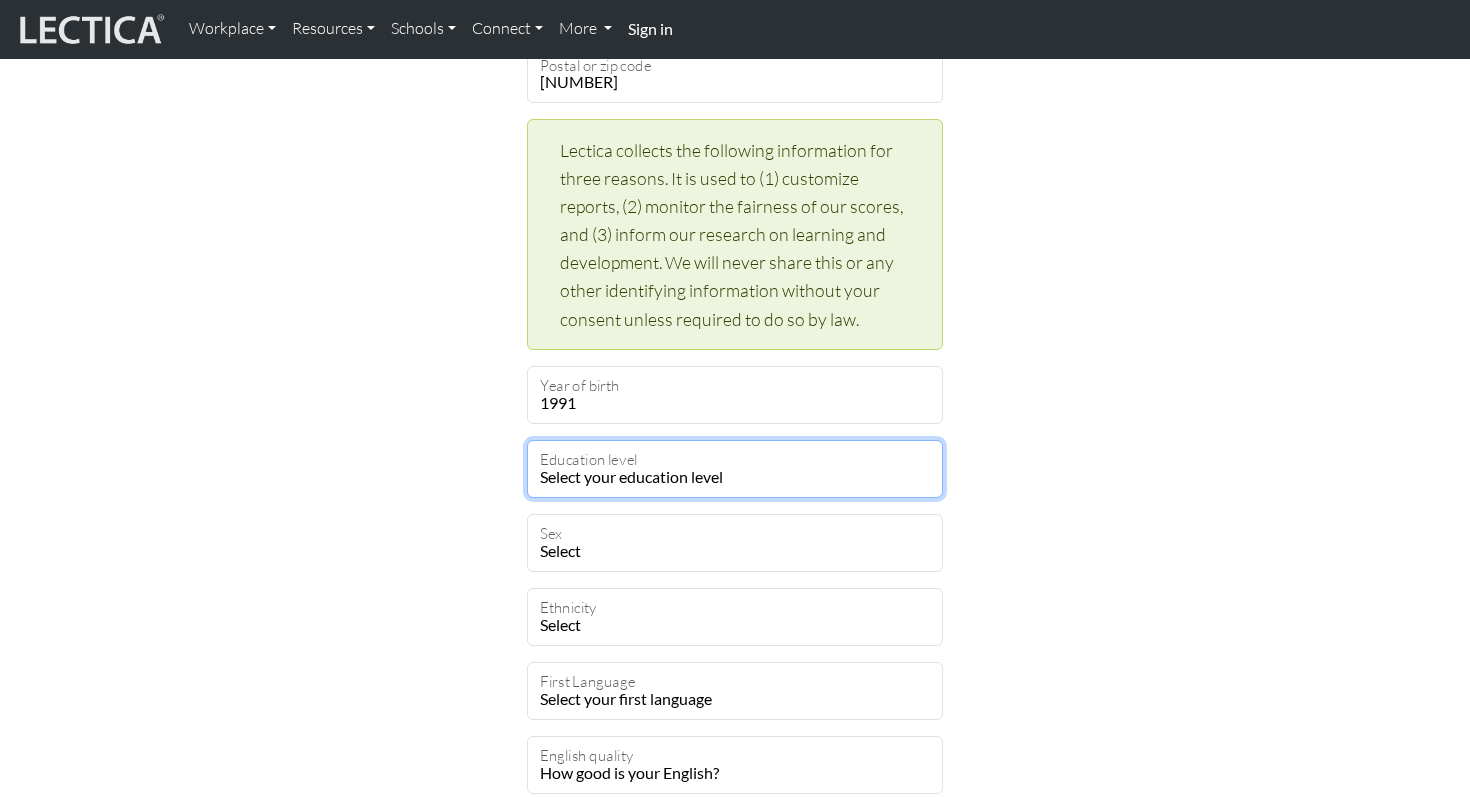 click on "Select your education level
toddler
pre-pre-pre-k
pre-pre-k
pre-k
Kindergarten
1st grade
2nd grade
3rd grade
4th grade
5th grade
6th grade
7th grade
8th grade
9th grade
10th grade
11th grade
12th grade
1st year college
2nd year college
3rd year college
4th year college
1 year masters degree
2 year masters degree
1st year doctoral study
2nd year doctoral study or 2 masters deg
3rd year doctoral study
Ph.D. or 3 masters degrees
Post-doctoral study
2 or more Ph.D.'s" at bounding box center [735, 469] 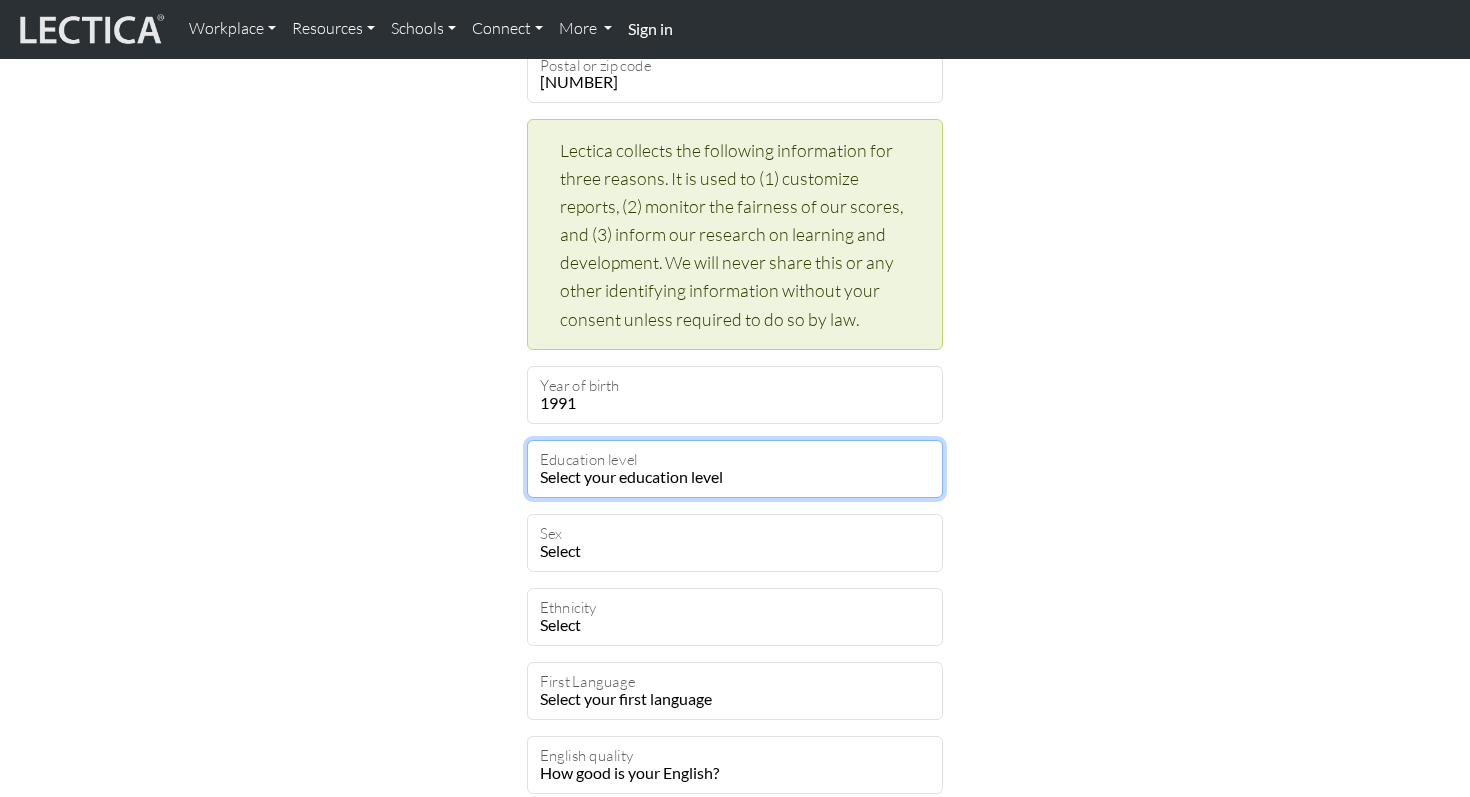 select on "21" 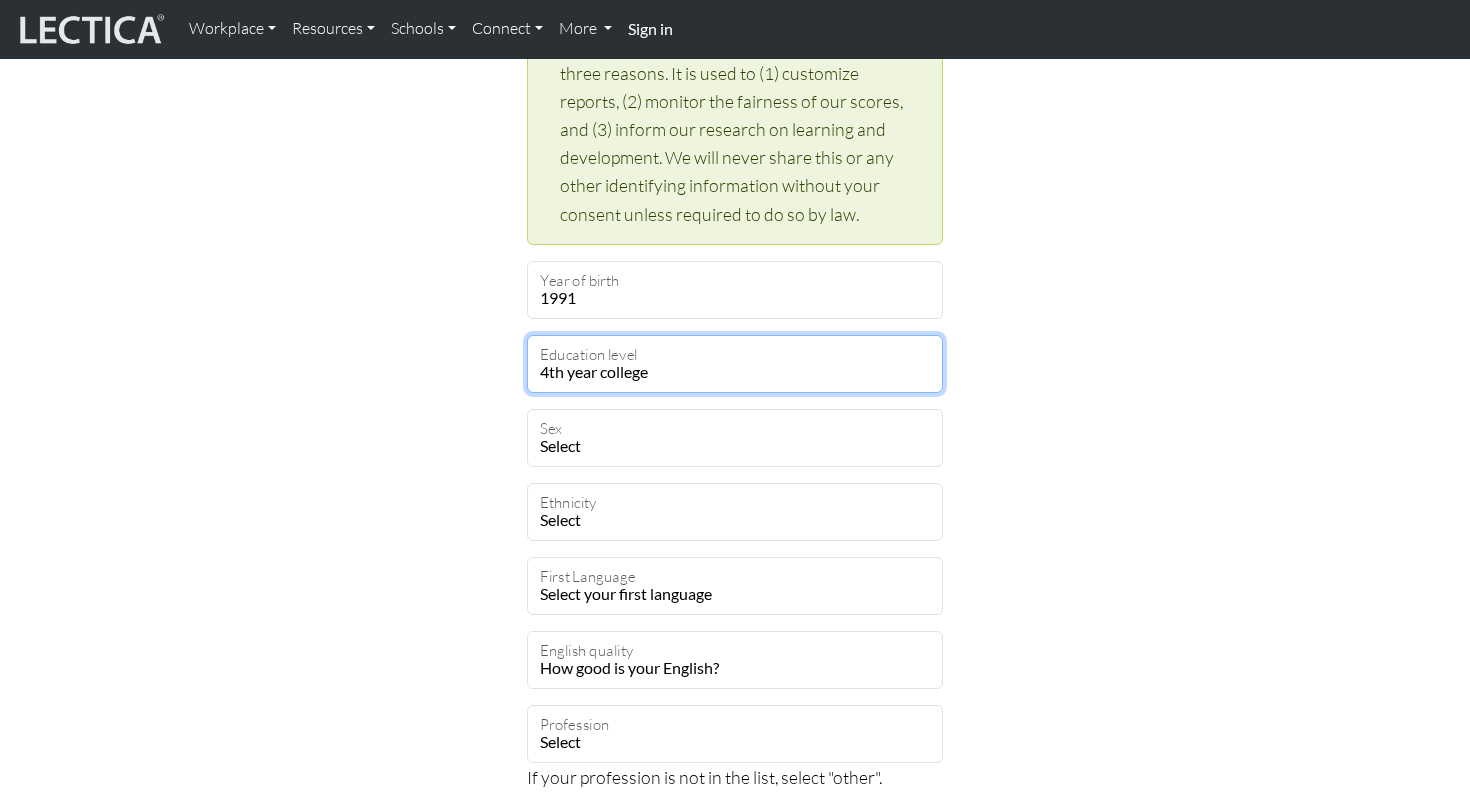 scroll, scrollTop: 919, scrollLeft: 0, axis: vertical 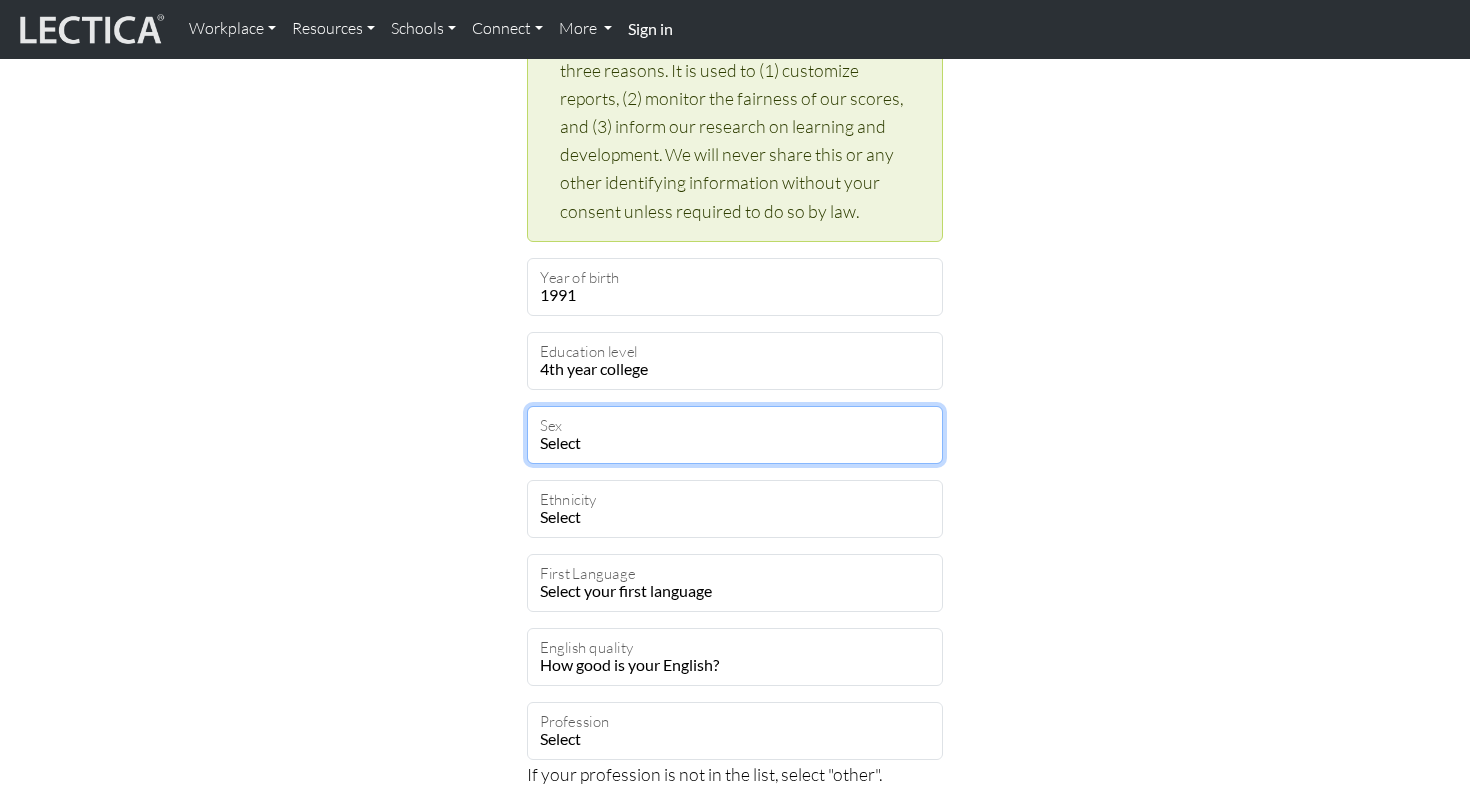 click on "Select
Male
Female
Binary
Non-binary
Opt out" at bounding box center [735, 435] 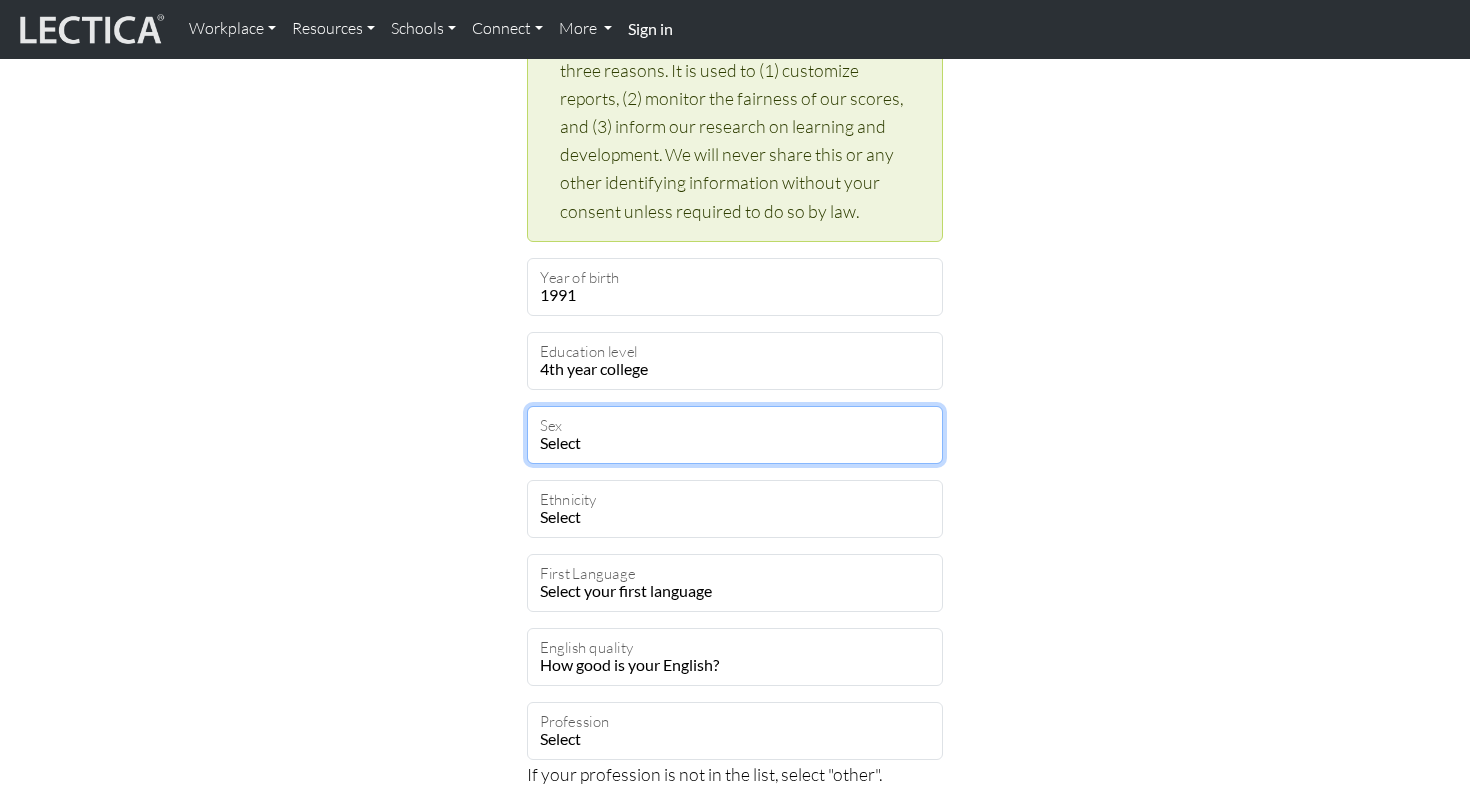 select on "male" 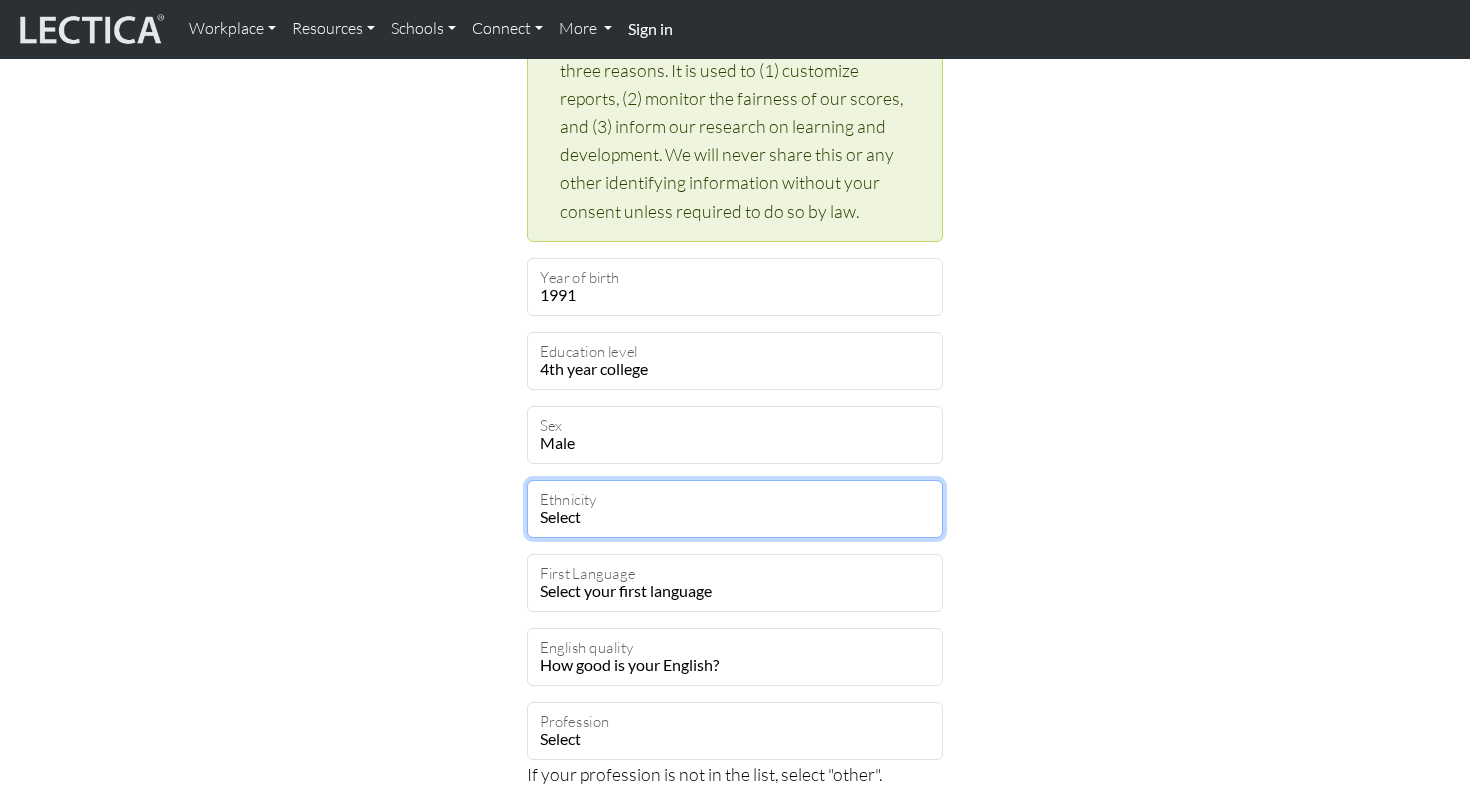 click on "Select
[OPTION]
[OPTION]
[OPTION]
[OPTION]
[OPTION]
[OPTION]
[OPTION]
[OPTION]
[OPTION]
[OPTION]
[OPTION]
[OPTION]" at bounding box center [735, 509] 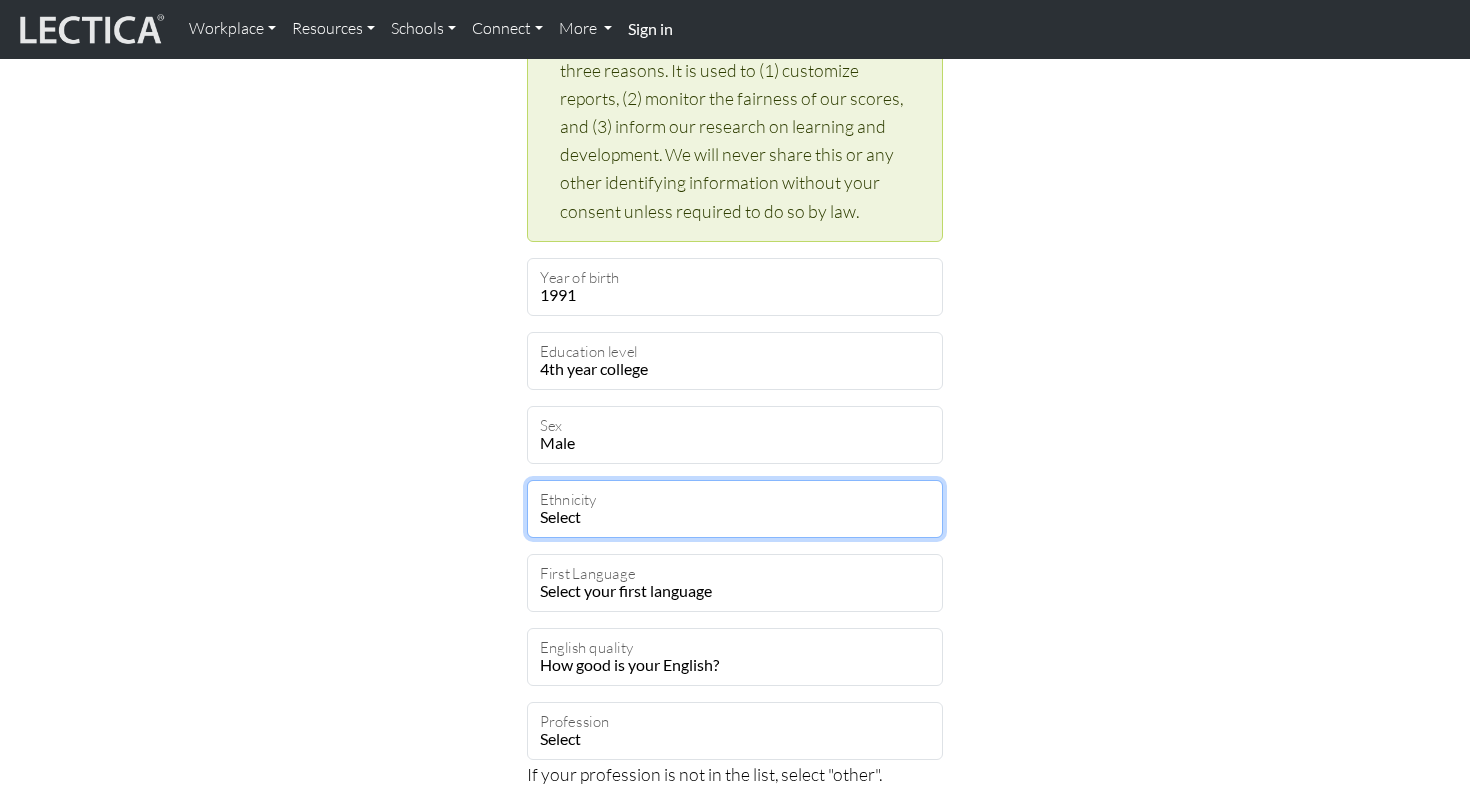 select on "[NUMBER]" 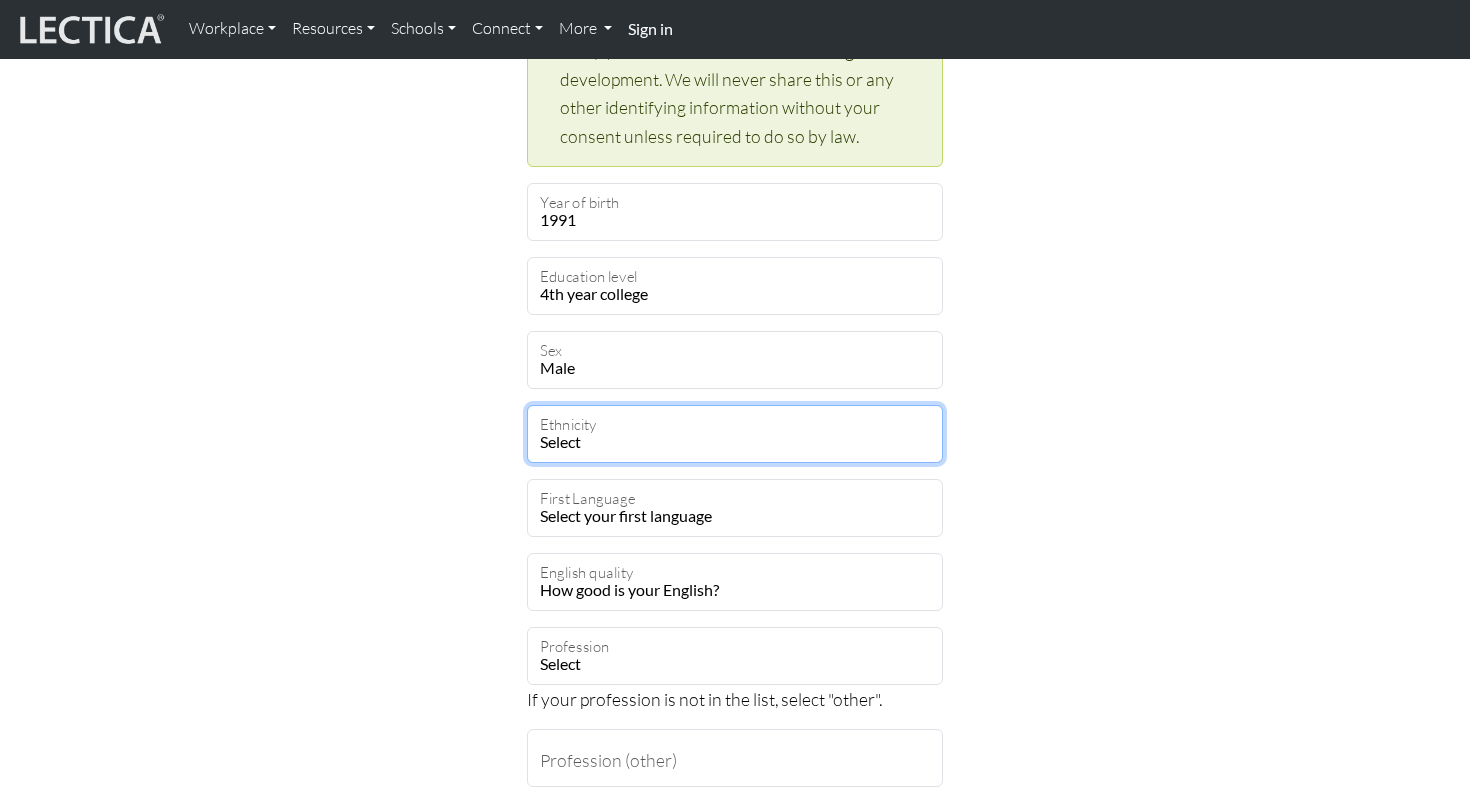 scroll, scrollTop: 1024, scrollLeft: 0, axis: vertical 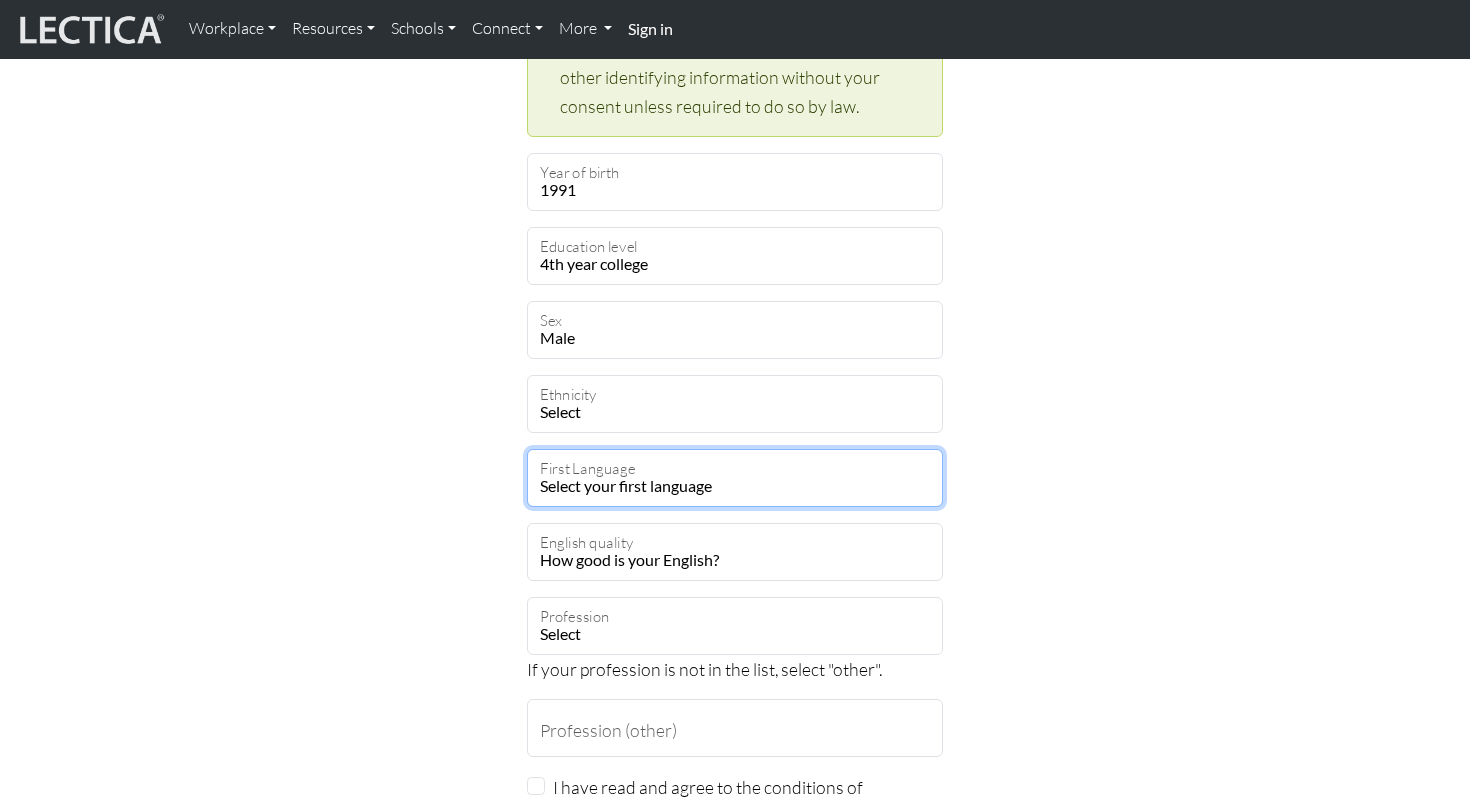 click on "Select your first language
Abkhazian
Achinese
Acoli
Adangme
Adyghe
Afar
Afrihili
Afrikaans
Aghem
Ainu
Akan
Akkadian
Akoose
Alabama
Albanian
Aleut
Algerian Arabic
American English
American Sign Language
Amharic
Ancient Egyptian
Ancient Greek
Angika
Anguilla
Ao Naga
Arabic
Aragonese
Aramaic
Aranda
Araona
Arapaho
Arawak
Armenian
Aromanian
Arpitan
Assamese
Asturian
Asu
Atsam
Australian English
Austrian German
Avaric
Avestan
Awadhi
Aymara
Azerbaijani
Badaga
Bafia
Bafut
Bakhtiari
Balinese
Baluchi
Bambara
Bamun
Bangladesh
Banjar
Basaa
Bashkir
Basque
Batak Toba
Bavarian
Beja
Belarus
Belarusian
Bemba
Bena
Bengali
Betawi
Bhojpuri
Bikol
Bini
Bishnupriya" at bounding box center [735, 478] 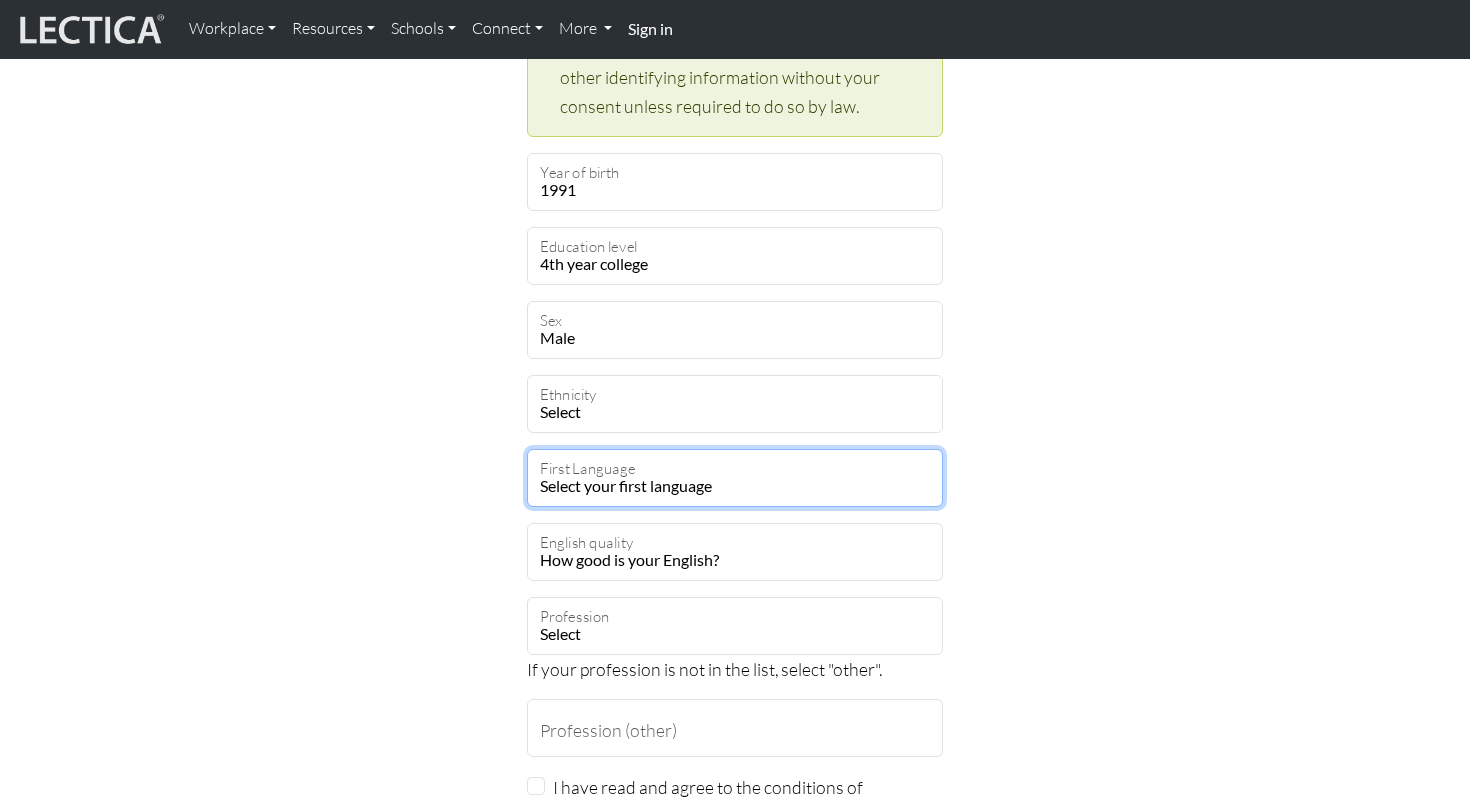 select on "[NUMBER]" 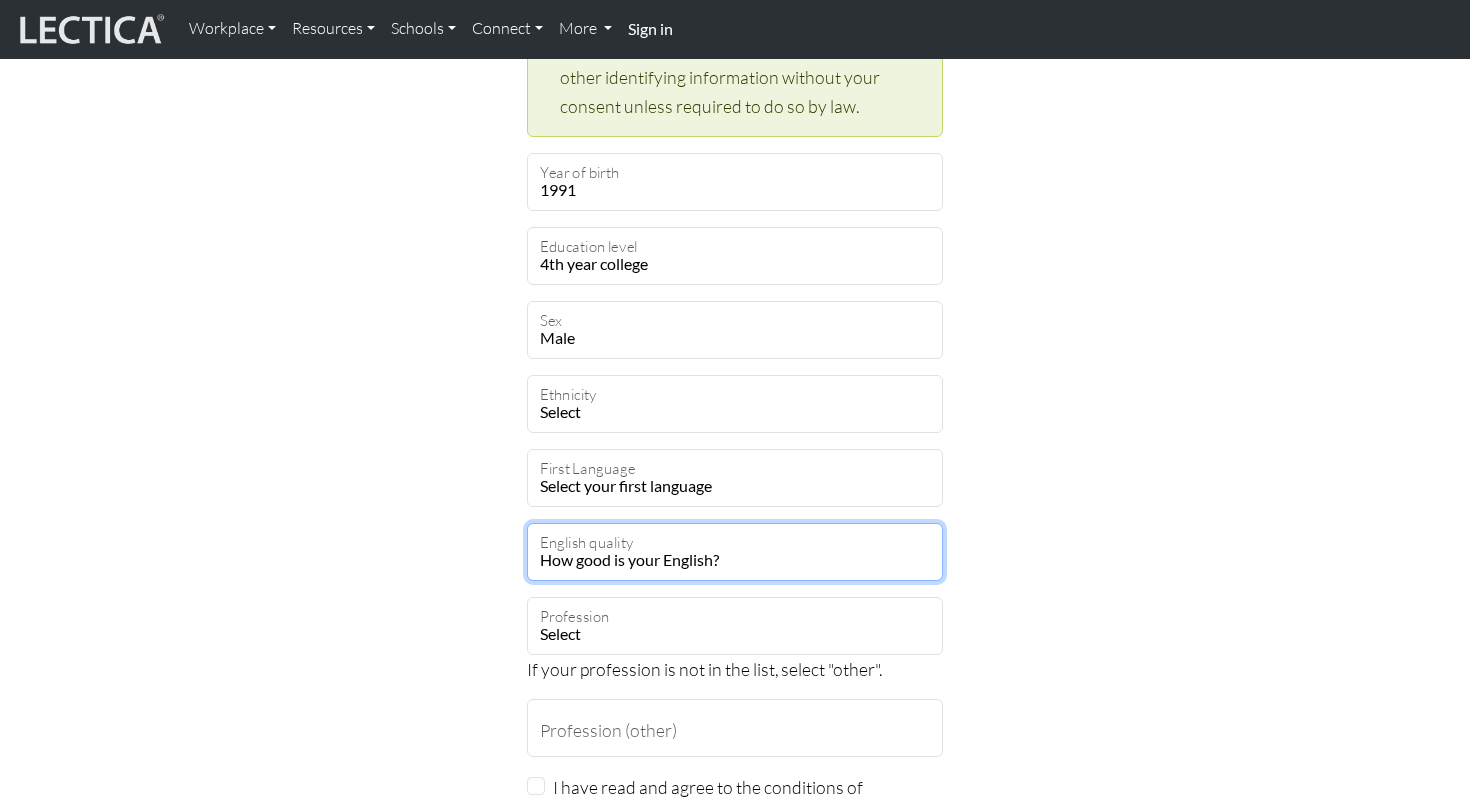 click on "How good is your English?
[OPTION]
[OPTION]
[OPTION]
[OPTION]
[OPTION]
[OPTION]" at bounding box center [735, 552] 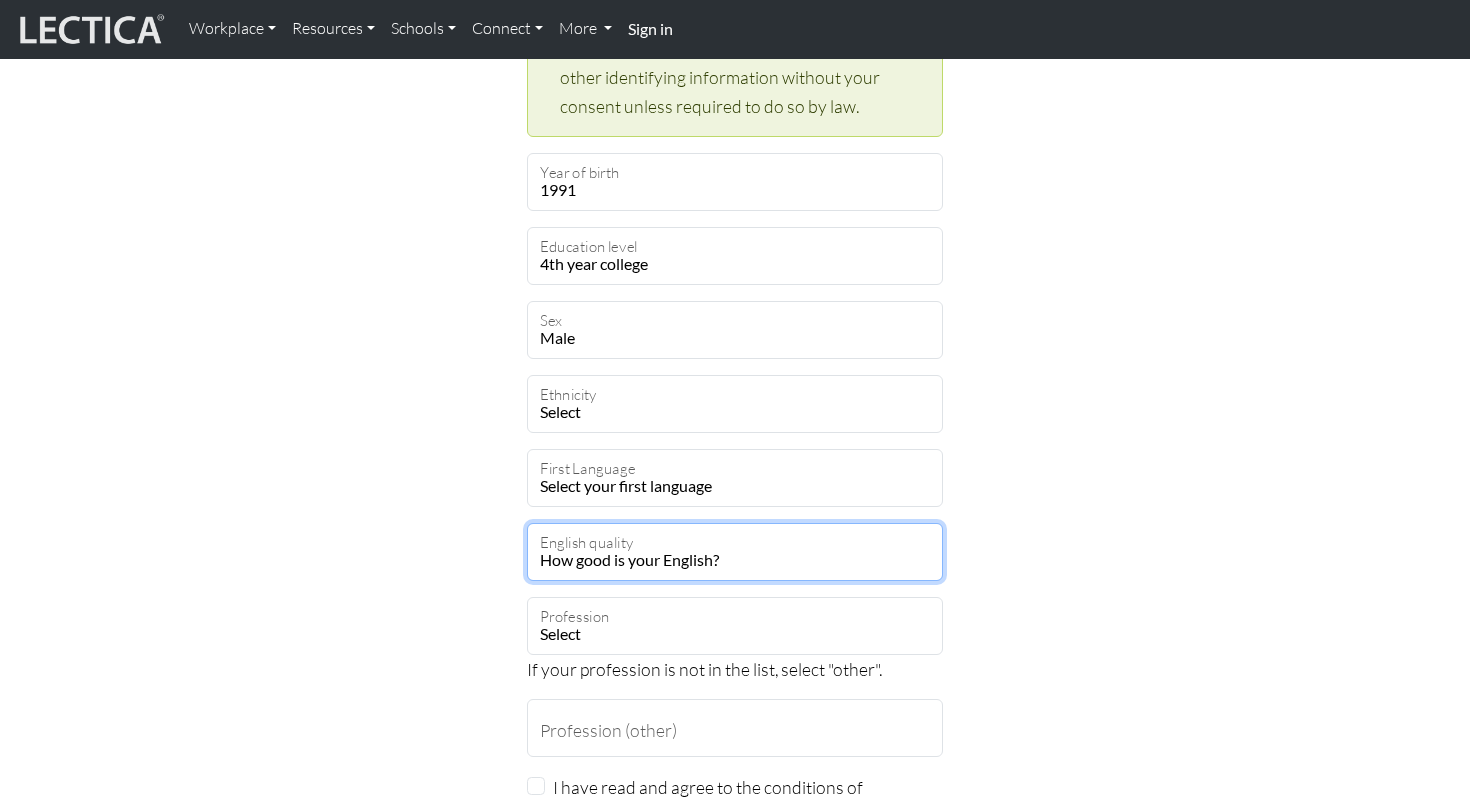 select on "6" 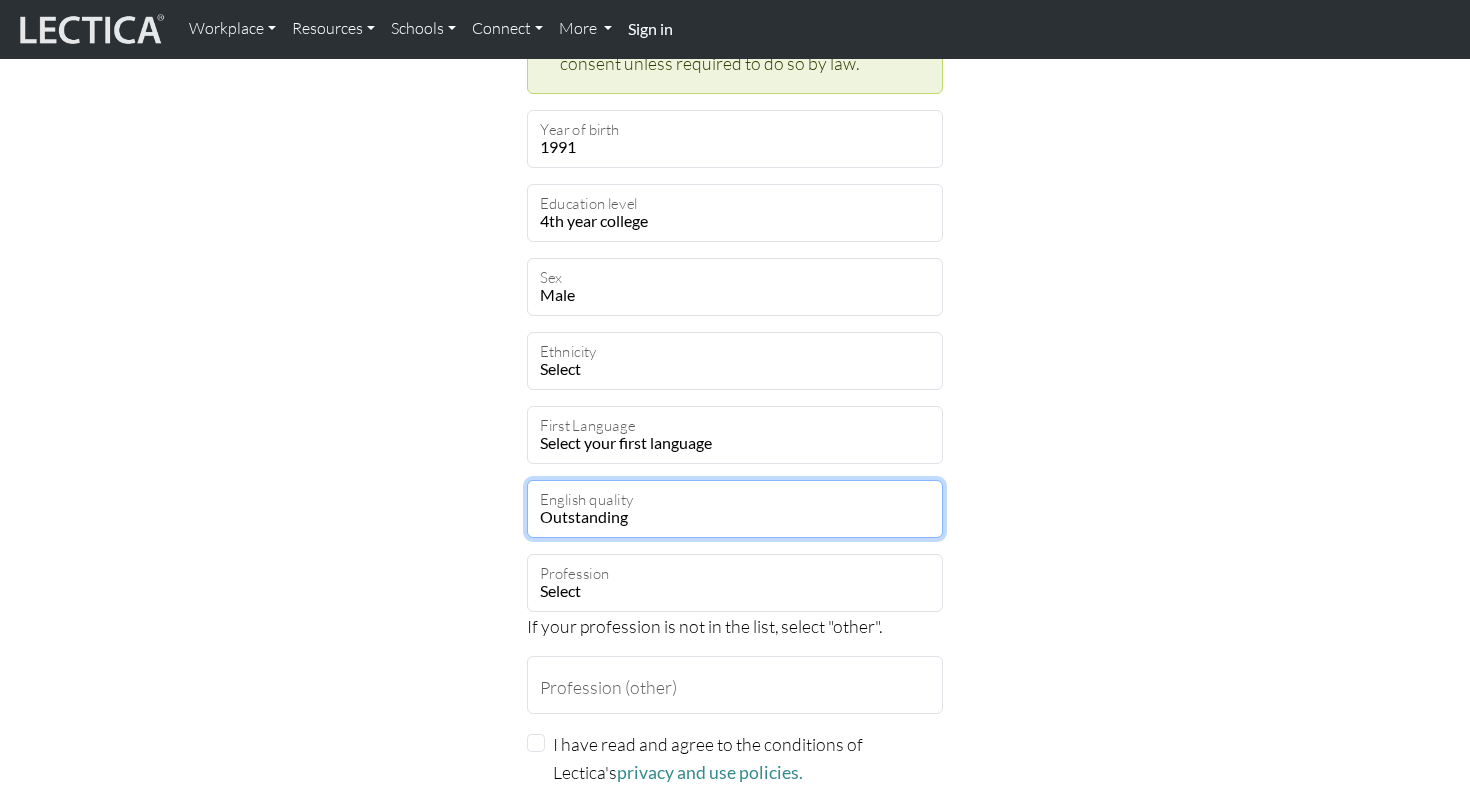 scroll, scrollTop: 1102, scrollLeft: 0, axis: vertical 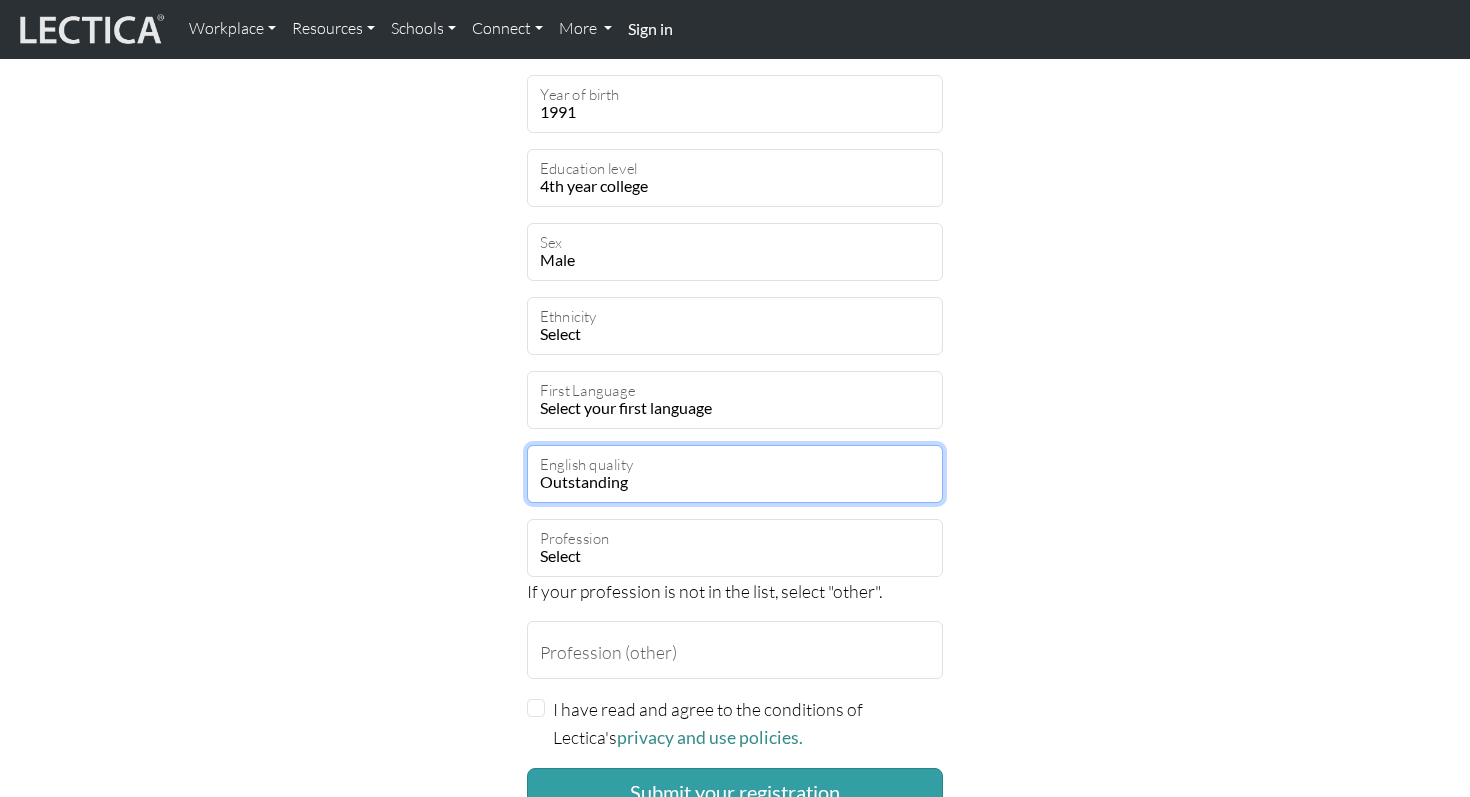 click on "How good is your English?
[OPTION]
[OPTION]
[OPTION]
[OPTION]
[OPTION]
[OPTION]" at bounding box center [735, 474] 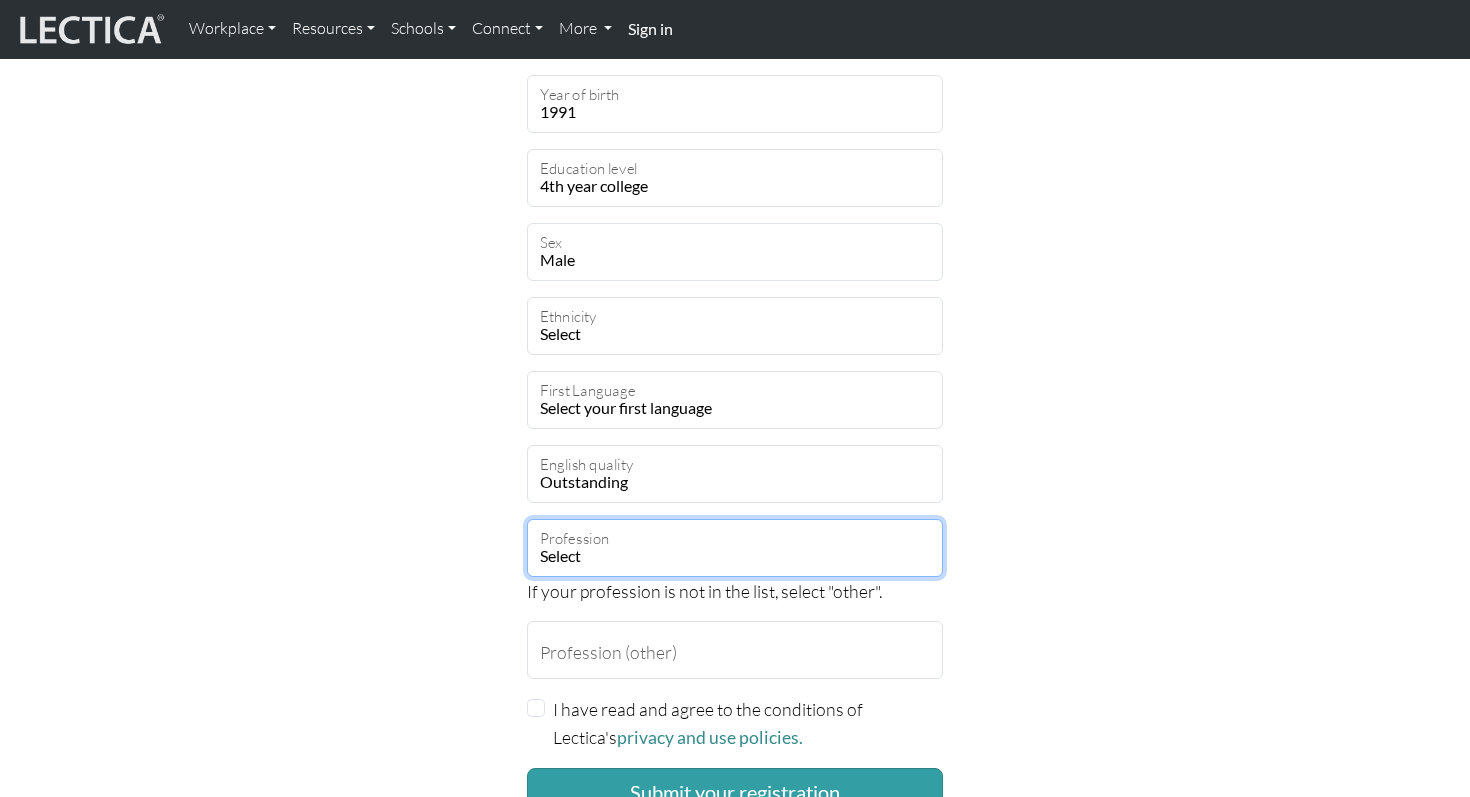 click on "Select
academic
accounting/finance
administration
arts: performing
arts: visual
athletics
banking
bard
business (general)
clergy
coaching/consulting
communications
counselling/psychotherapy
economics
education: admin 13+
education: admin K-12
educational assessment
education: policy 13+
education: policy K-12
education: program evaluation
education: teacher educator
education: teaching (13+)
education: teaching (K-12)
engineering
entrepreneurship
farming
government
health care: alternative
health care: conventional
human resources
hunter-gatherer
insurance
labor
law
management
manufacturing
media
military
networking
OPT OUT
(other)
philanthropy
politics
protective services
psychometrics
public relations
research
sales/marketing
scribe
service industry" at bounding box center [735, 548] 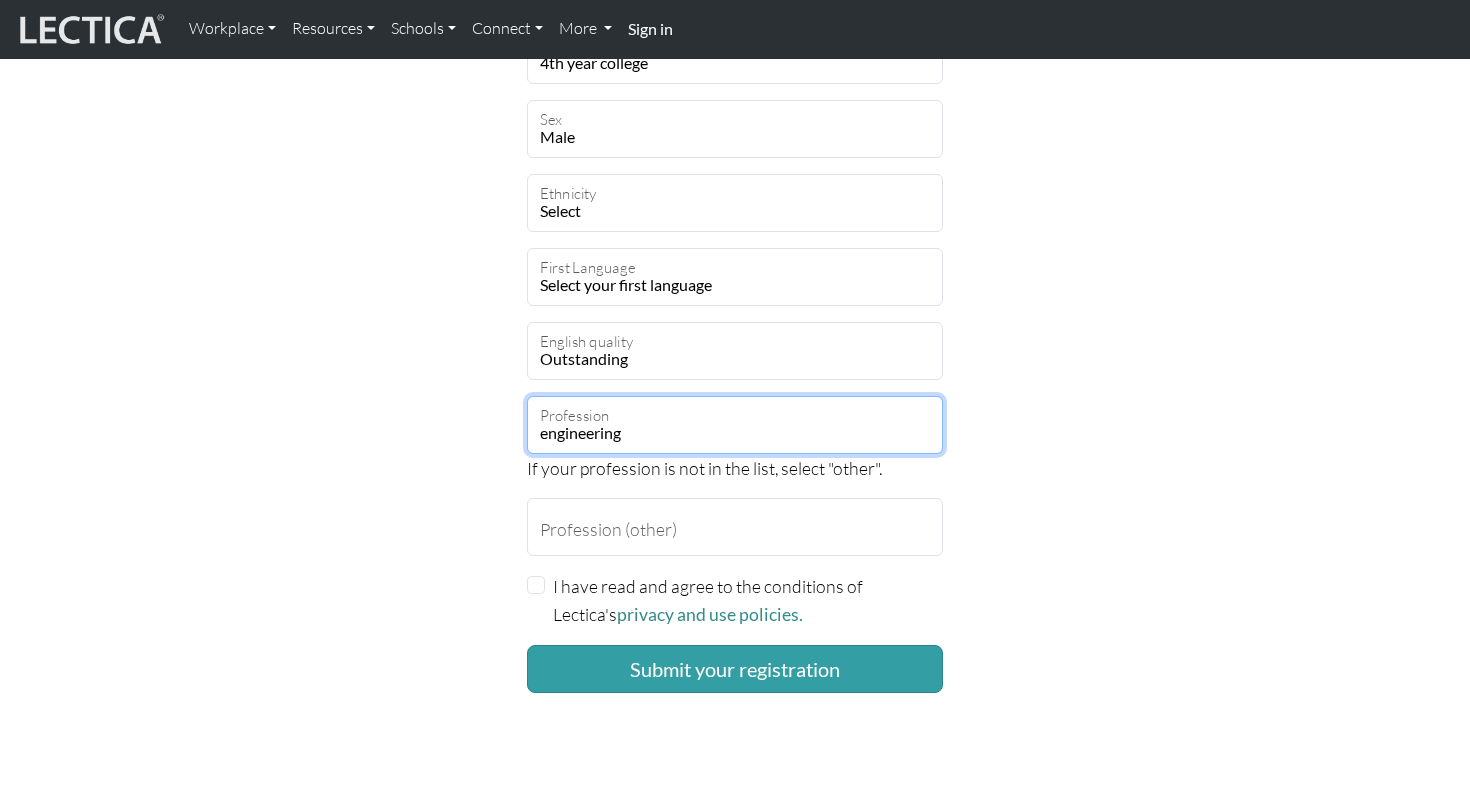 scroll, scrollTop: 1259, scrollLeft: 0, axis: vertical 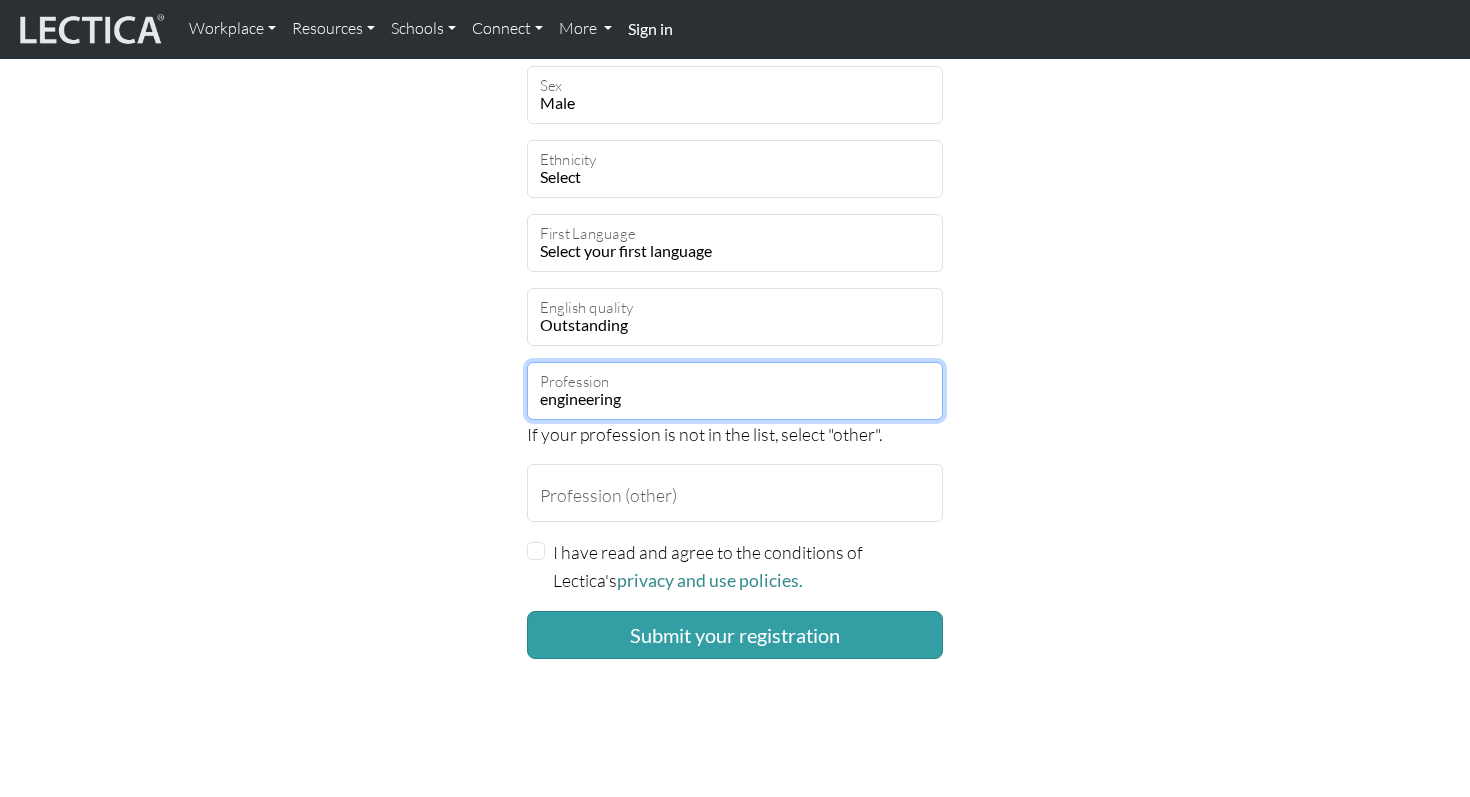 click on "Select
academic
accounting/finance
administration
arts: performing
arts: visual
athletics
banking
bard
business (general)
clergy
coaching/consulting
communications
counselling/psychotherapy
economics
education: admin 13+
education: admin K-12
educational assessment
education: policy 13+
education: policy K-12
education: program evaluation
education: teacher educator
education: teaching (13+)
education: teaching (K-12)
engineering
entrepreneurship
farming
government
health care: alternative
health care: conventional
human resources
hunter-gatherer
insurance
labor
law
management
manufacturing
media
military
networking
OPT OUT
(other)
philanthropy
politics
protective services
psychometrics
public relations
research
sales/marketing
scribe
service industry" at bounding box center (735, 391) 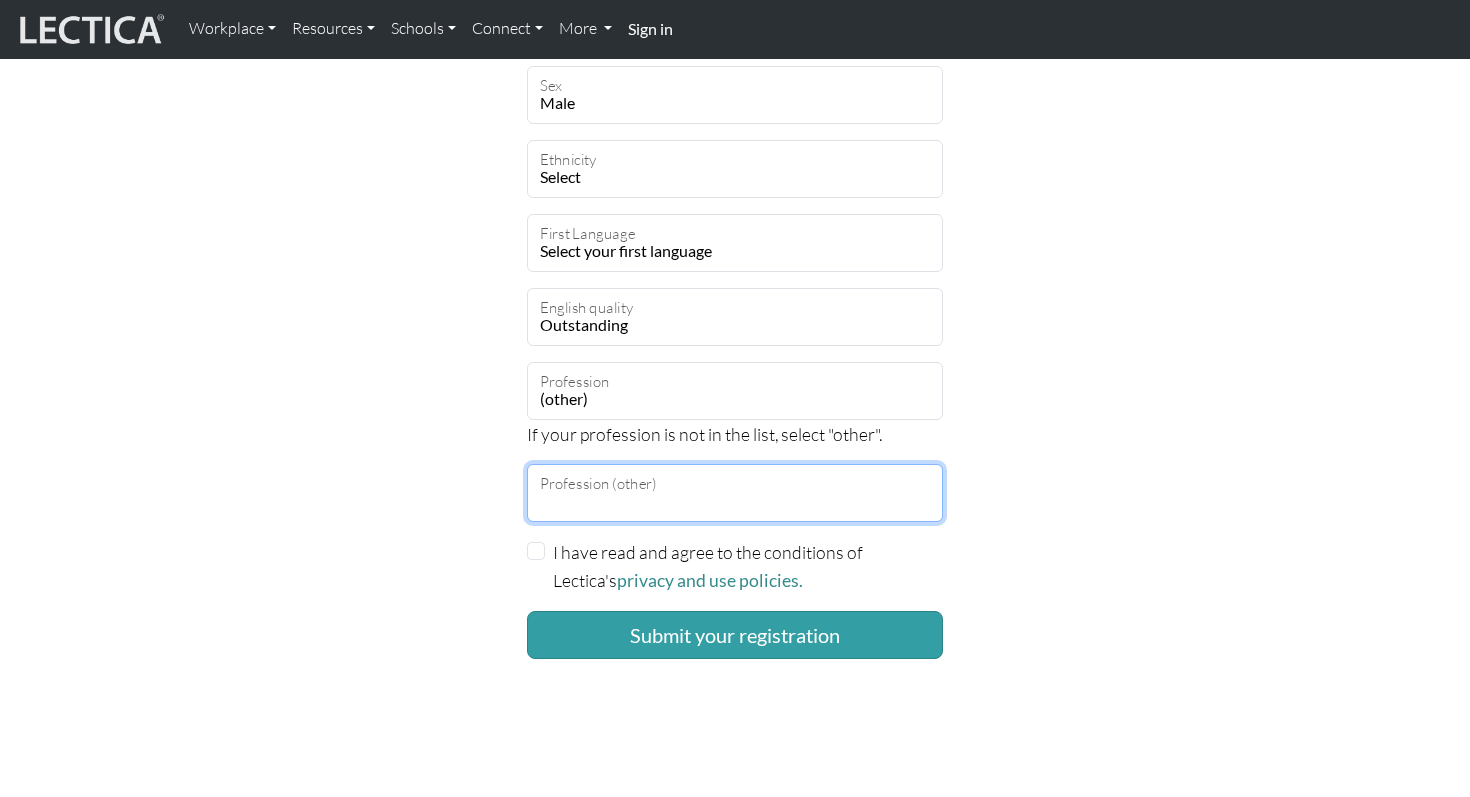 click on "Profession (other)" at bounding box center [735, 493] 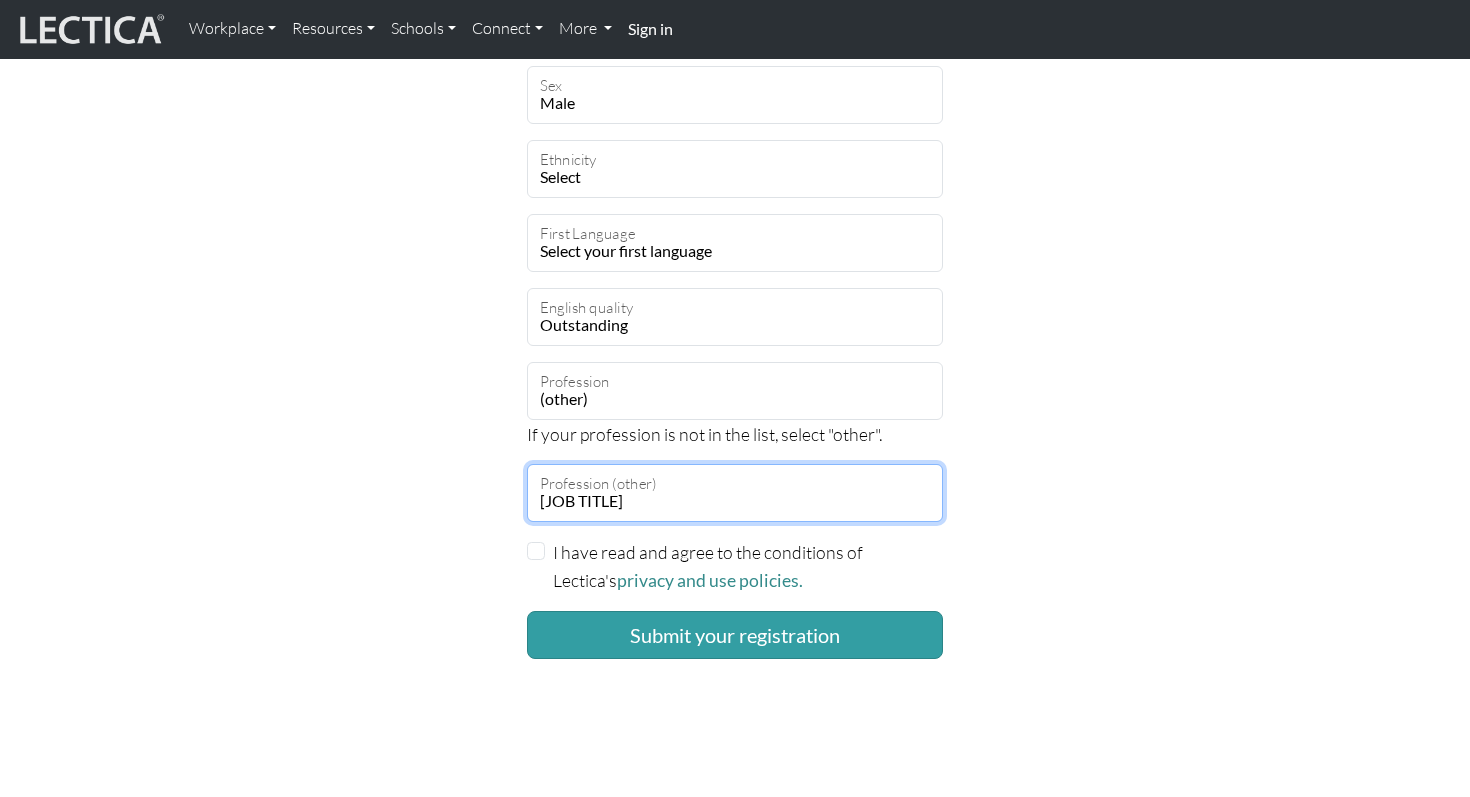 type on "[JOB TITLE]" 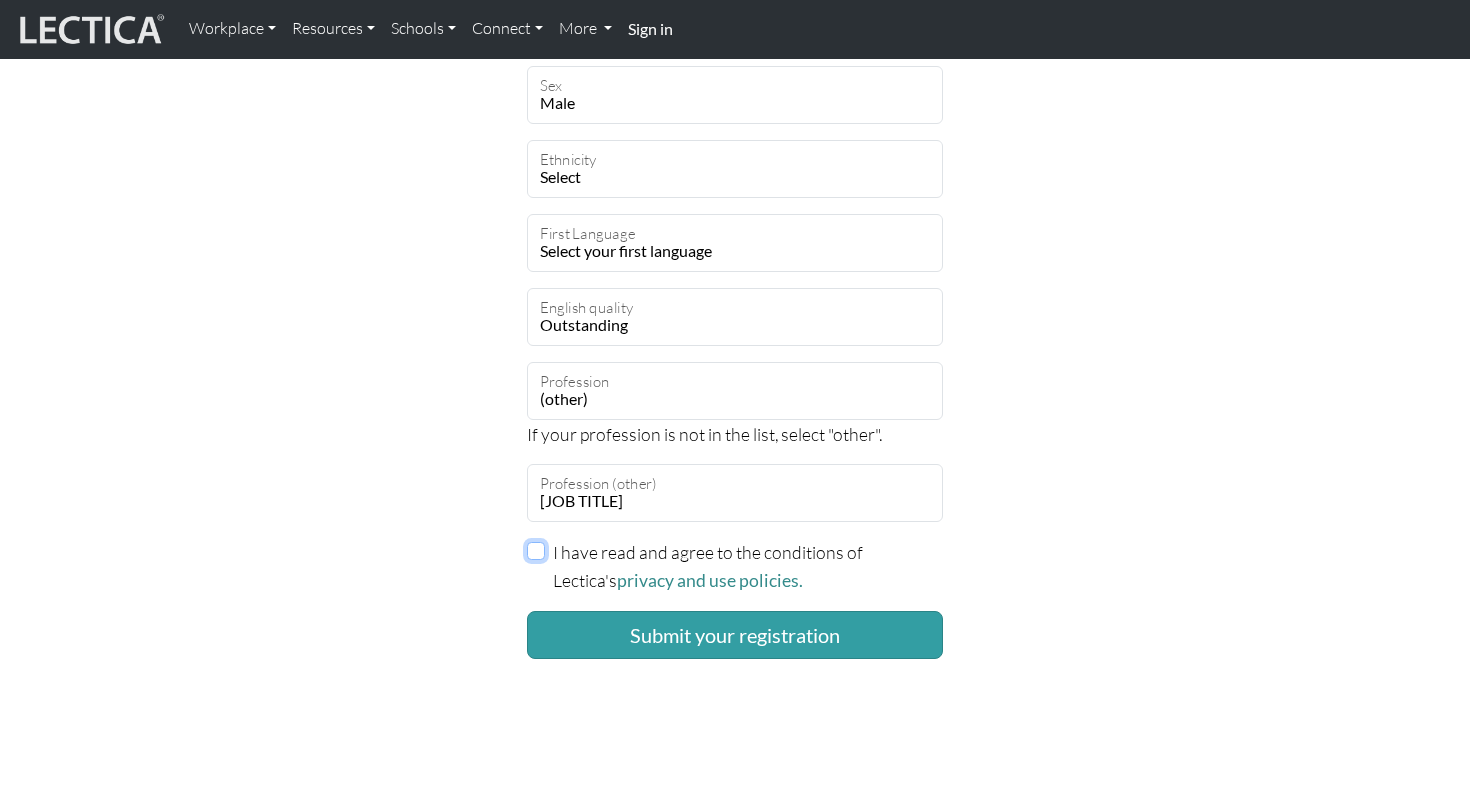 click on "I have read and agree to the conditions of Lectica's
privacy and use policies." at bounding box center [536, 551] 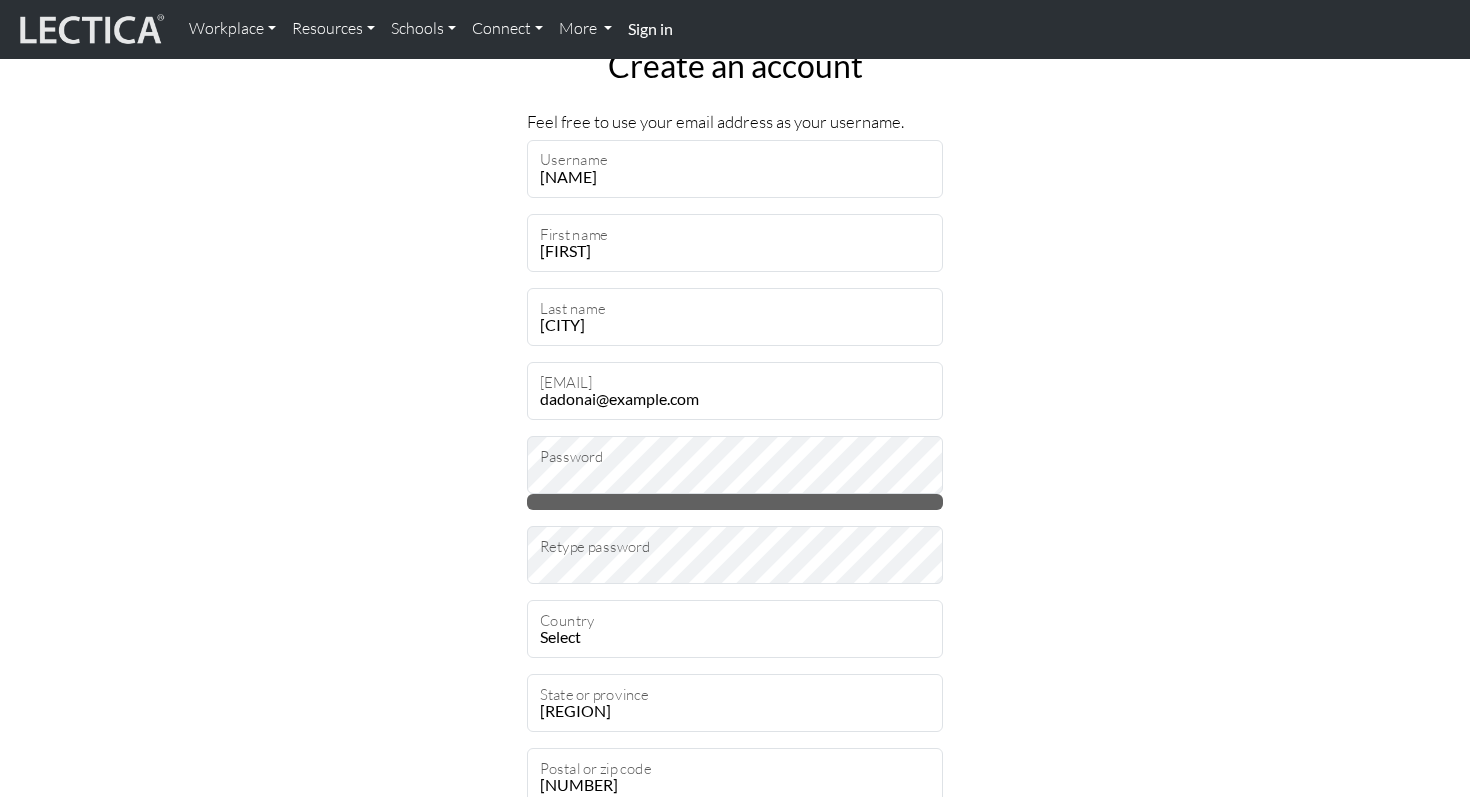 scroll, scrollTop: 107, scrollLeft: 0, axis: vertical 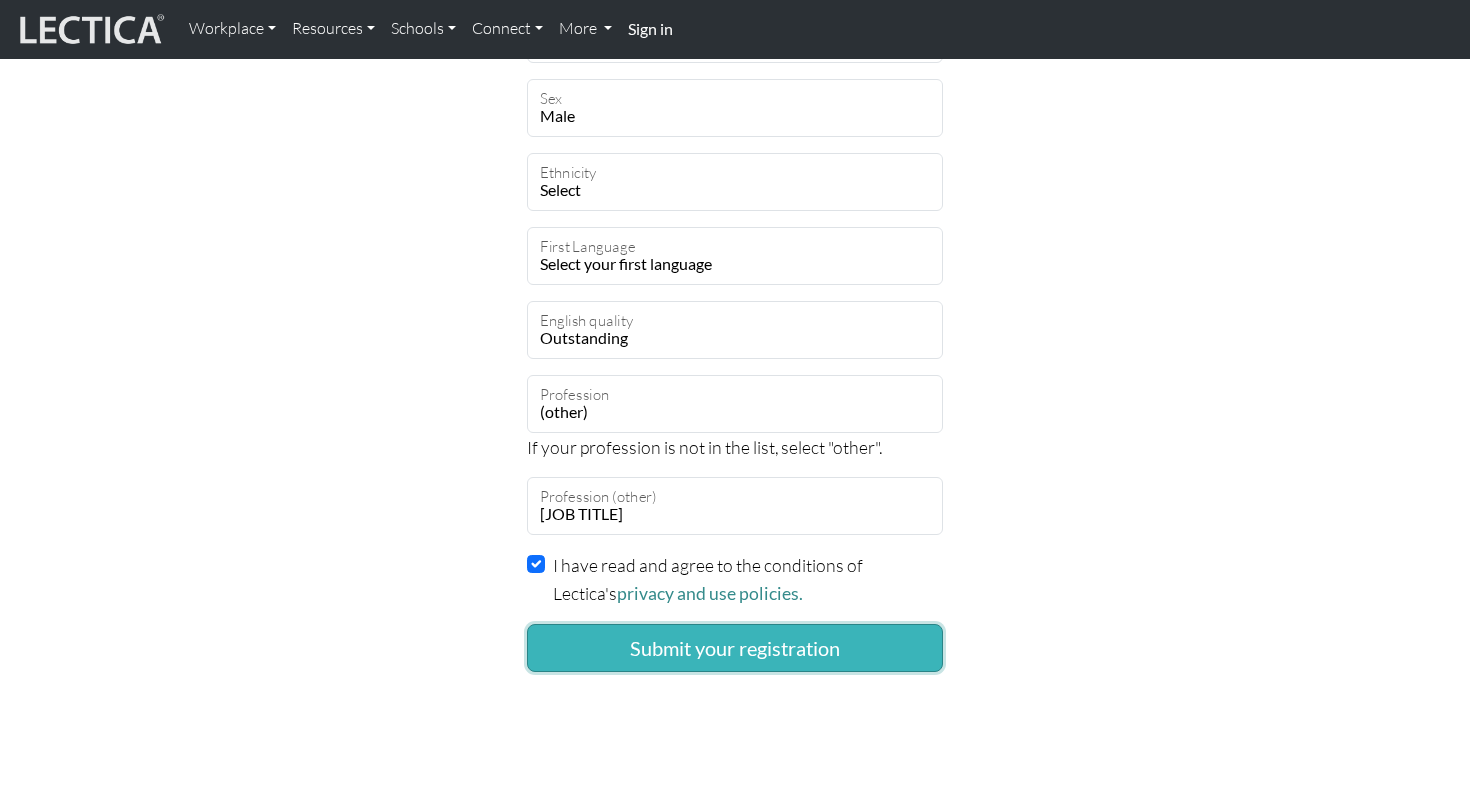 click on "Submit your registration" at bounding box center [735, 648] 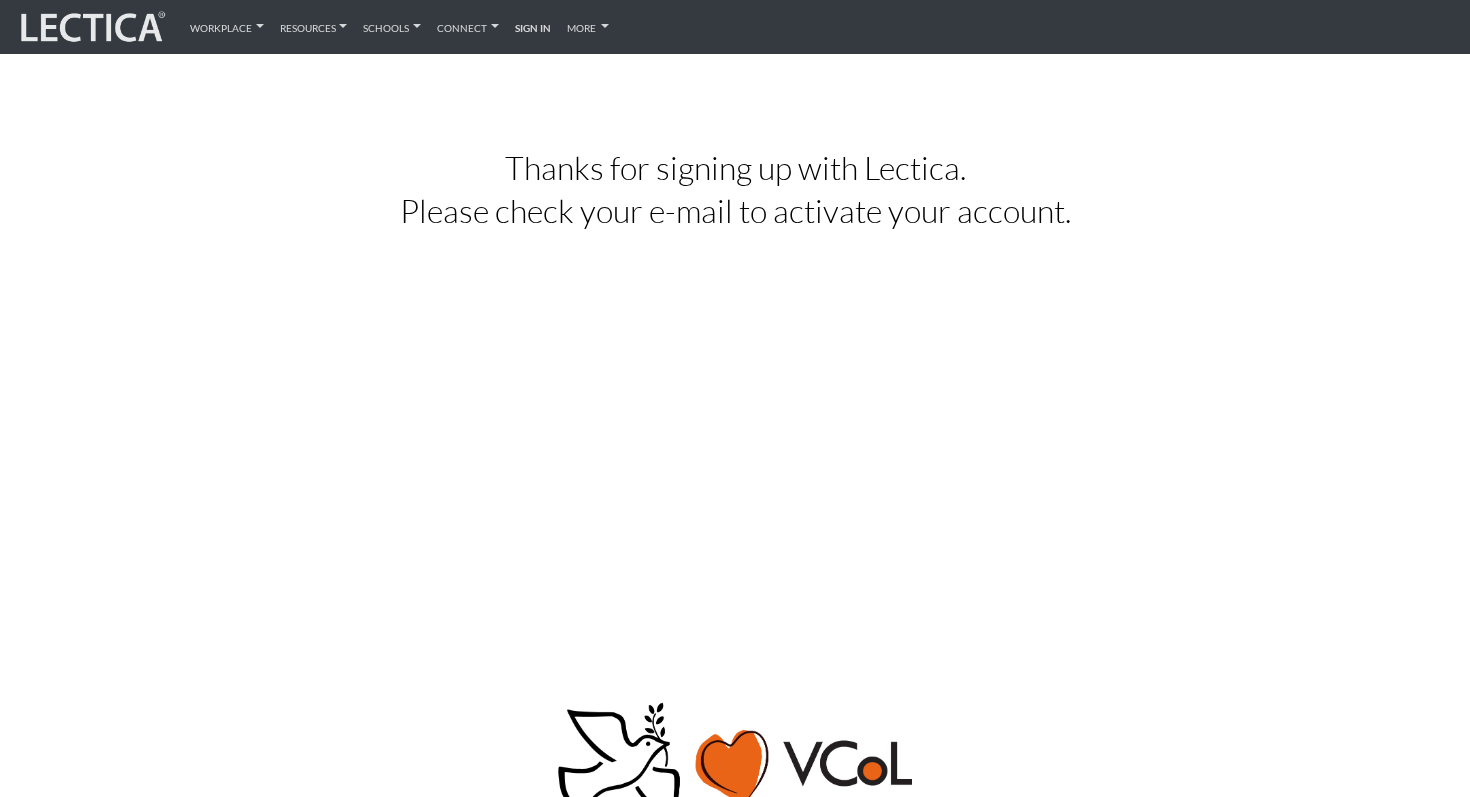 scroll, scrollTop: 0, scrollLeft: 0, axis: both 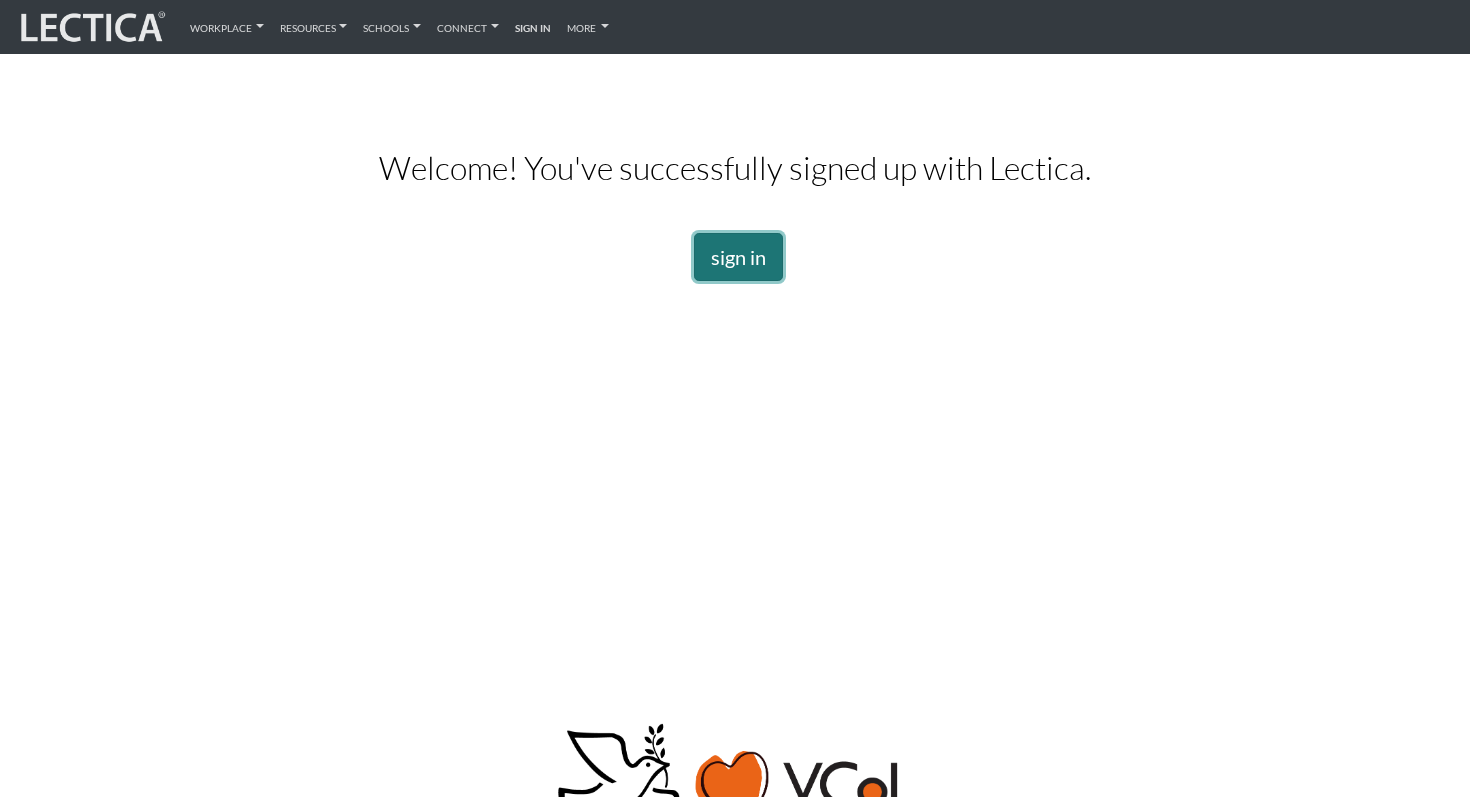 click on "sign in" at bounding box center (738, 257) 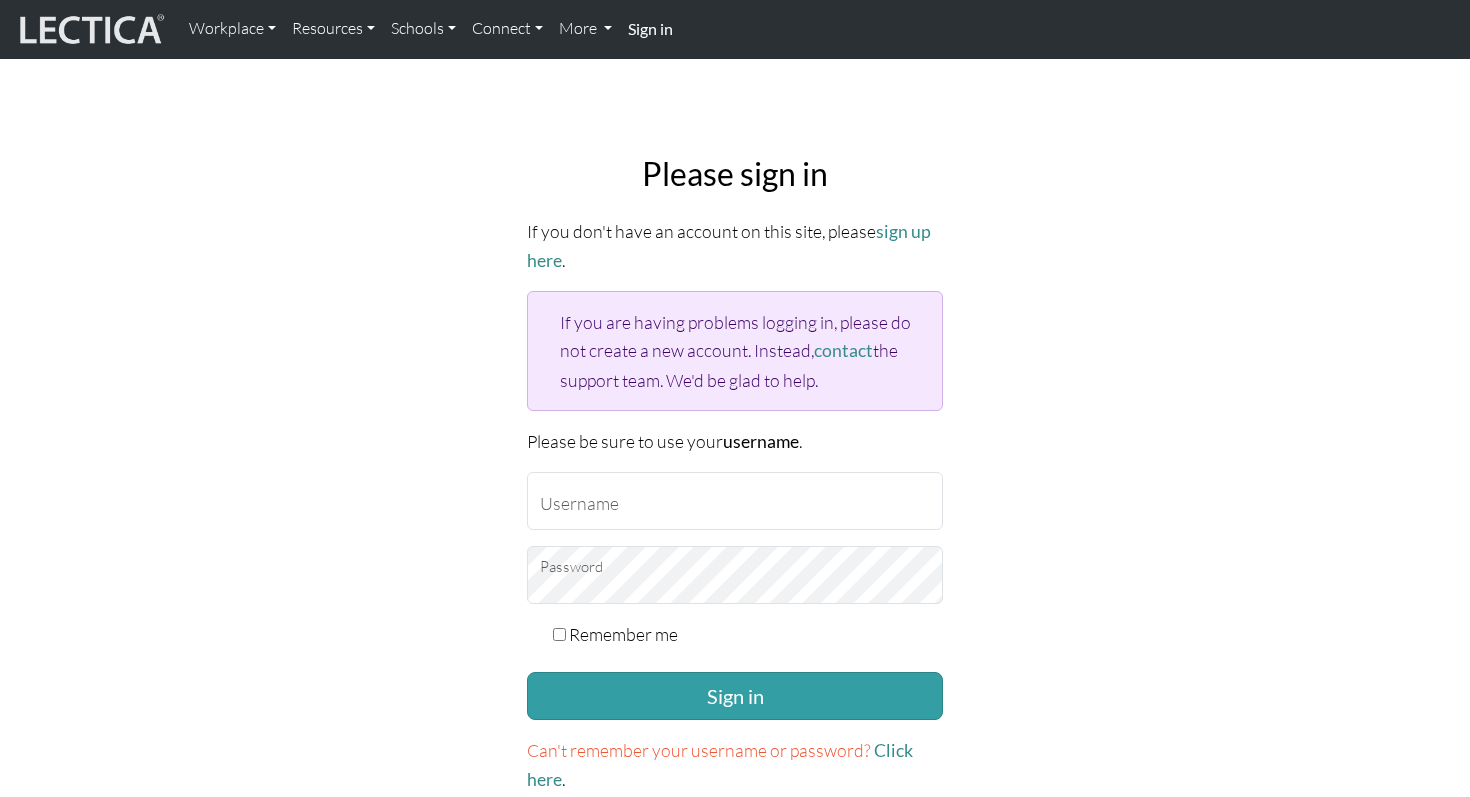 scroll, scrollTop: 0, scrollLeft: 0, axis: both 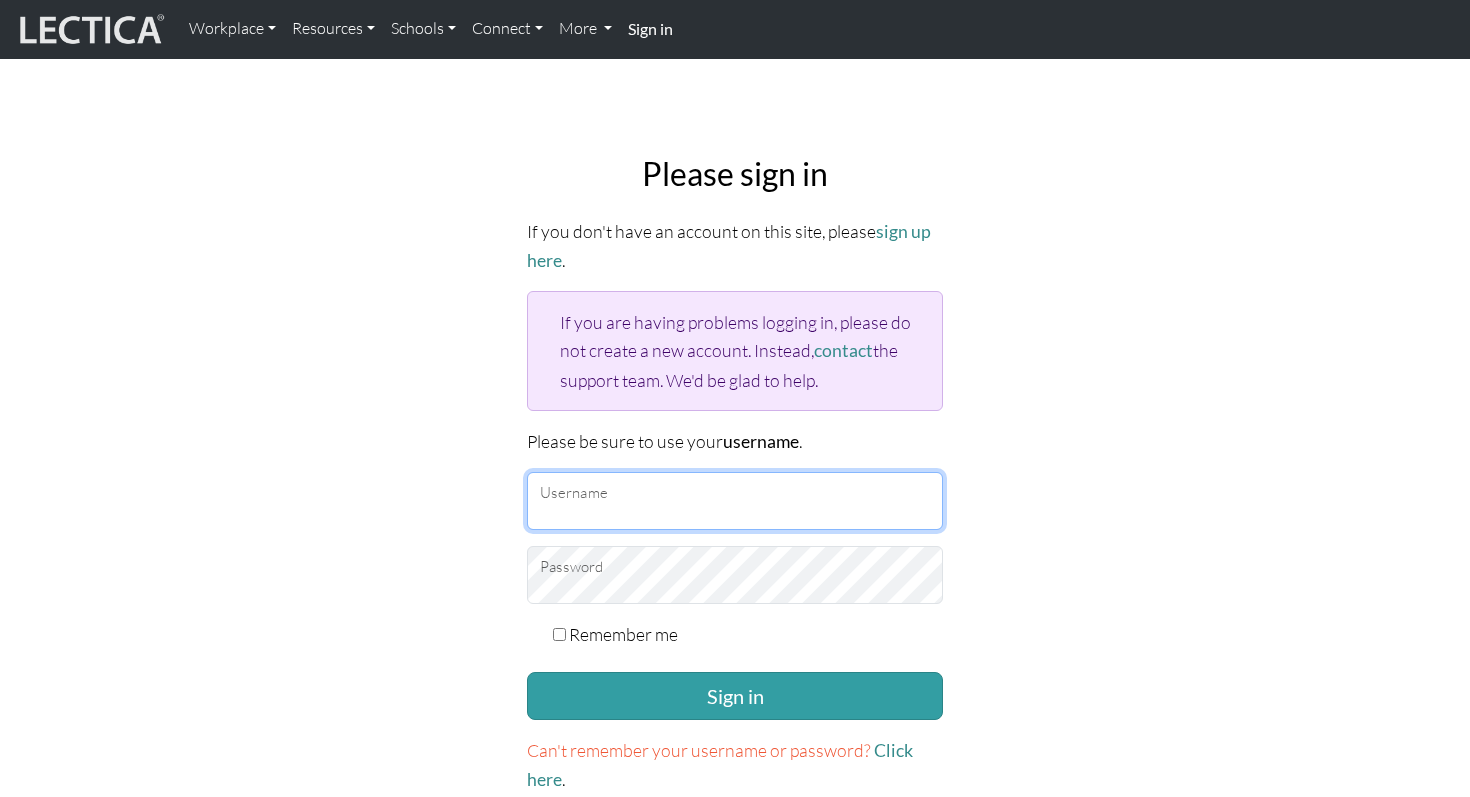click on "Username" at bounding box center [735, 501] 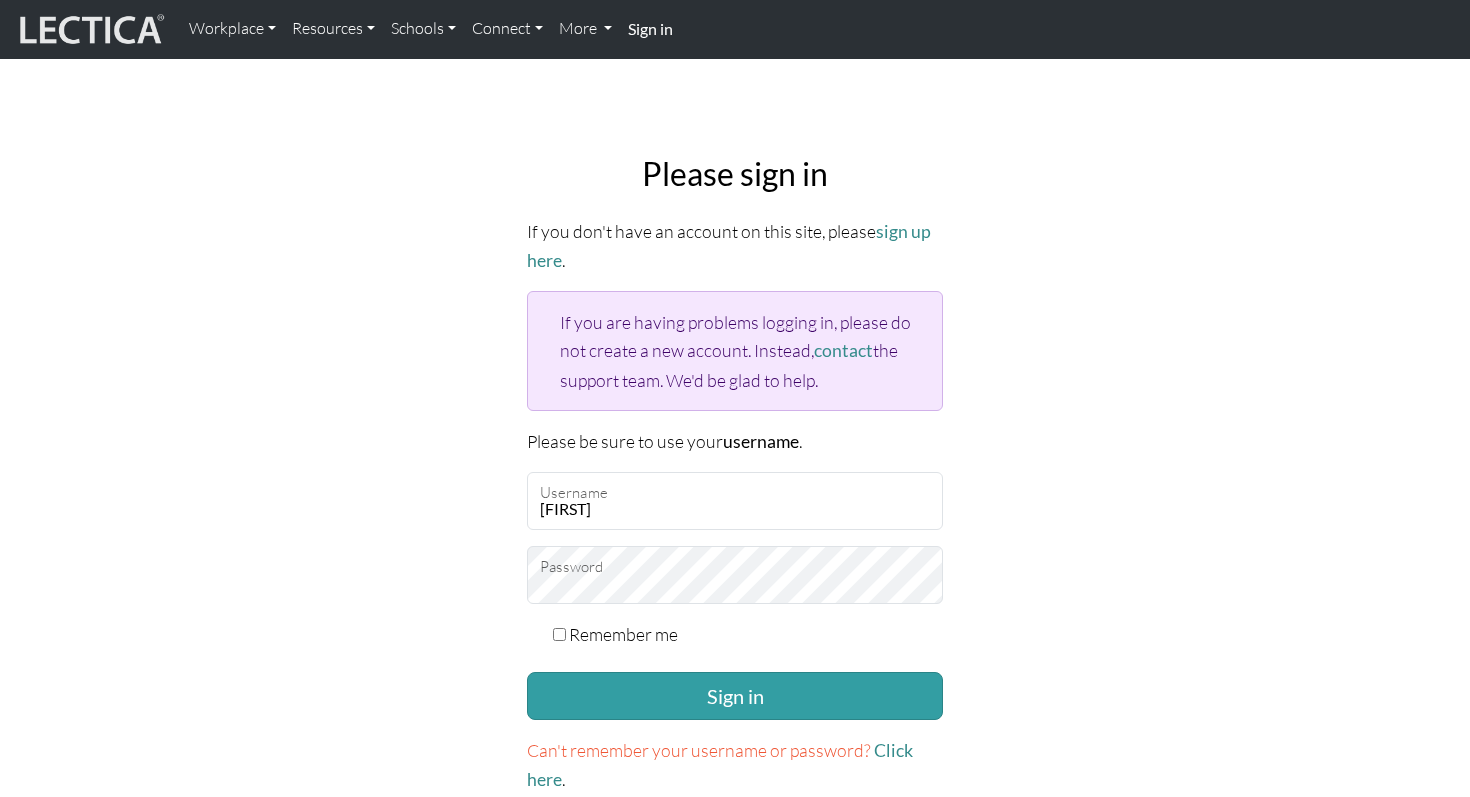 click on "Remember me" at bounding box center (623, 634) 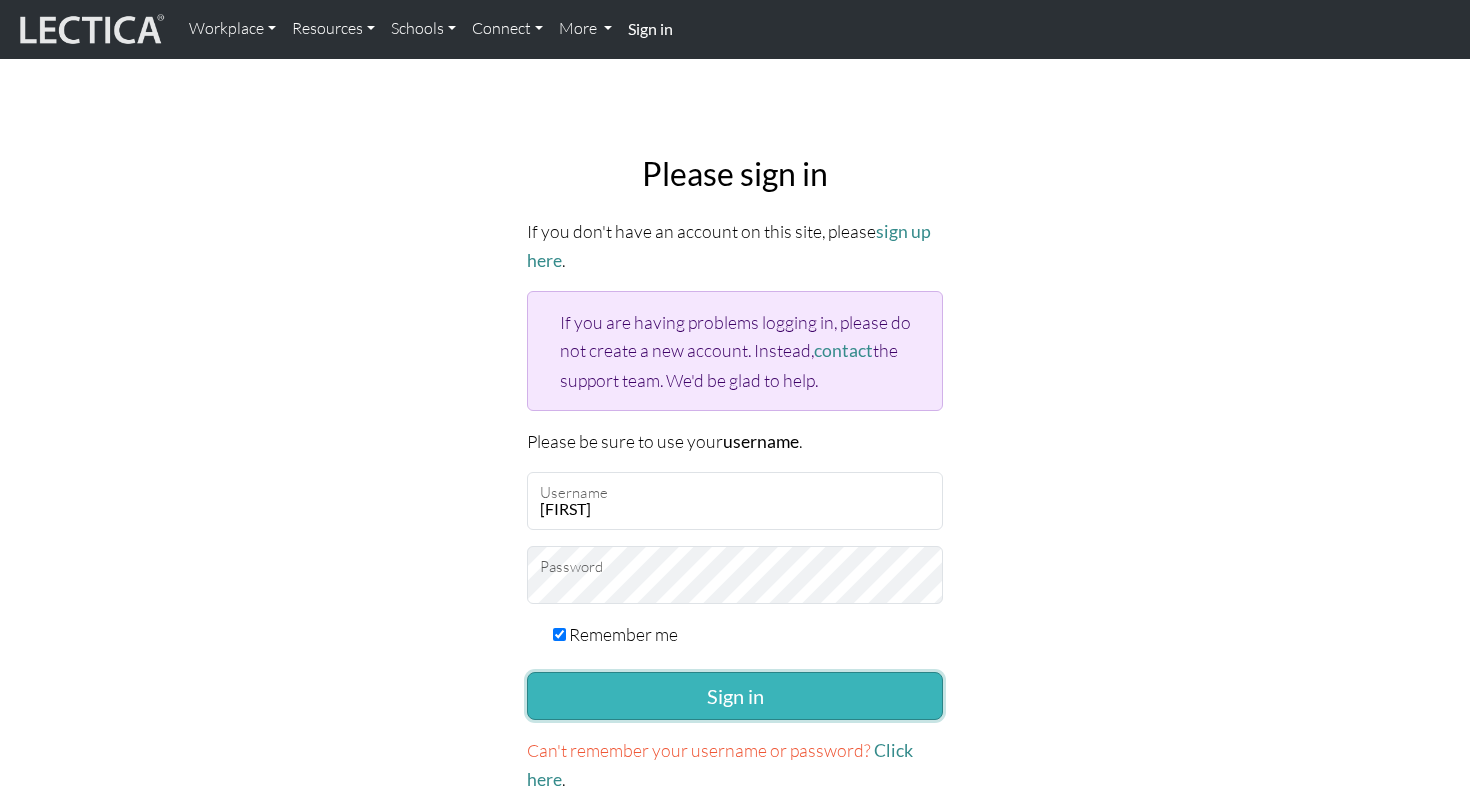 click on "Sign in" at bounding box center [735, 696] 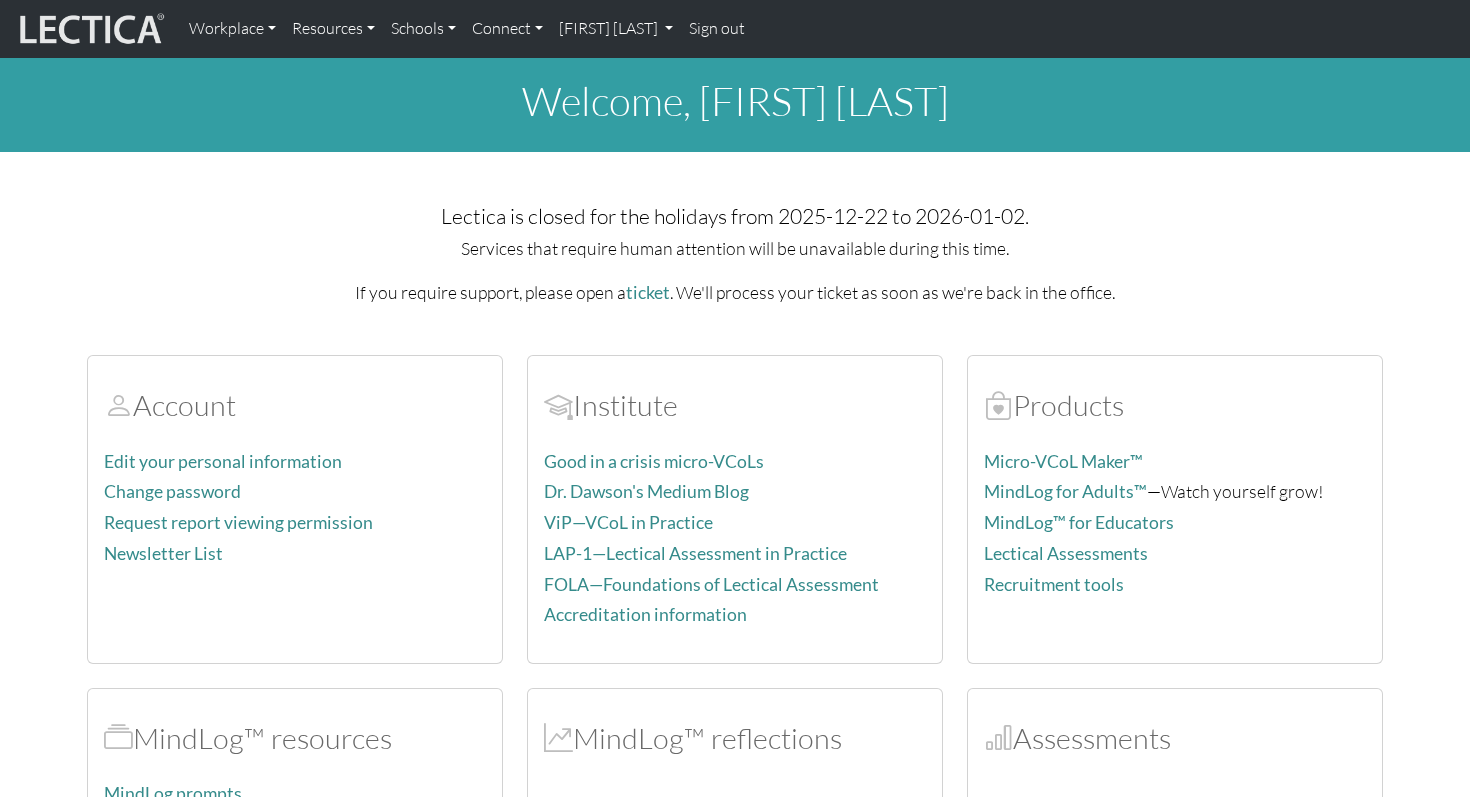 scroll, scrollTop: 0, scrollLeft: 0, axis: both 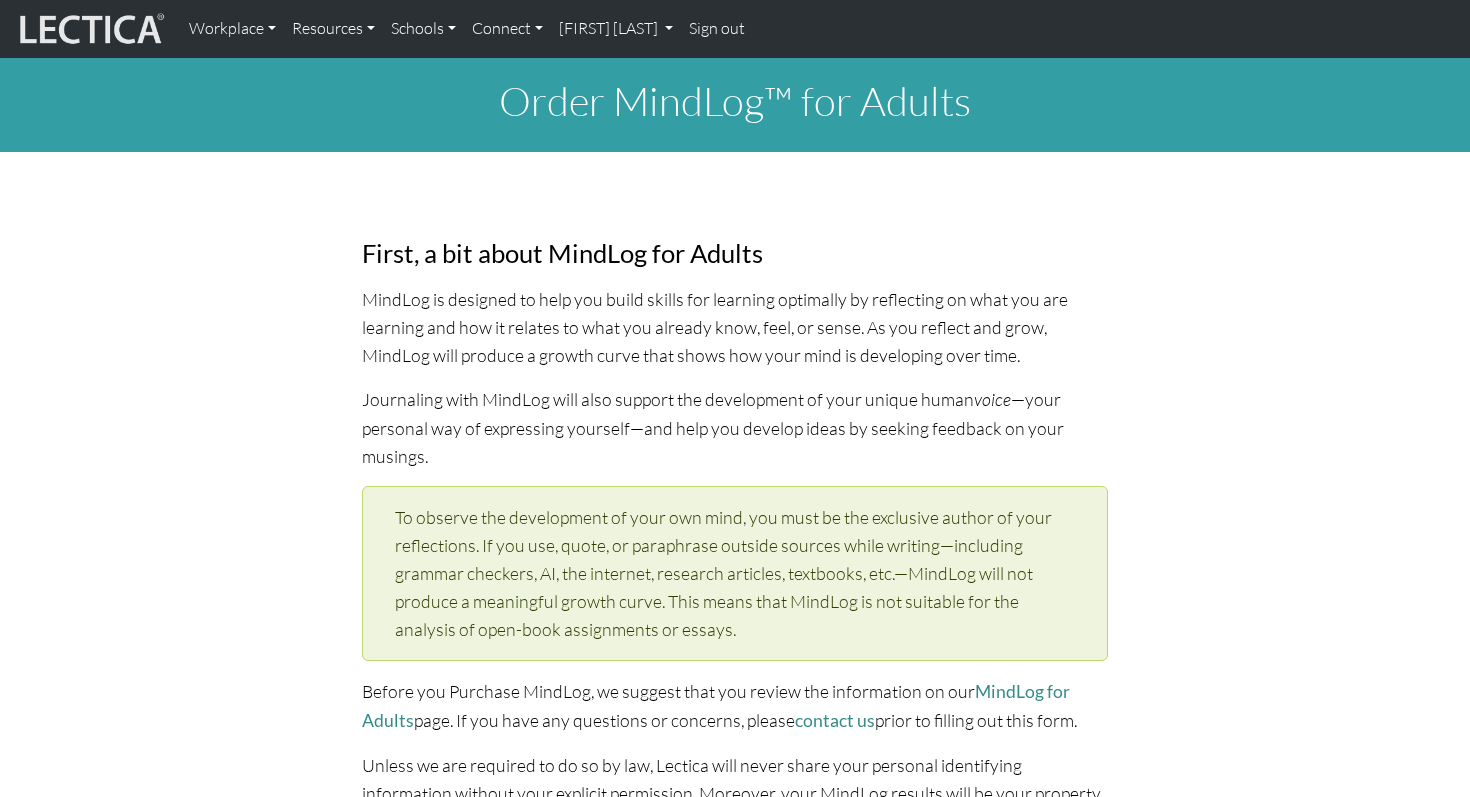 select on "1991" 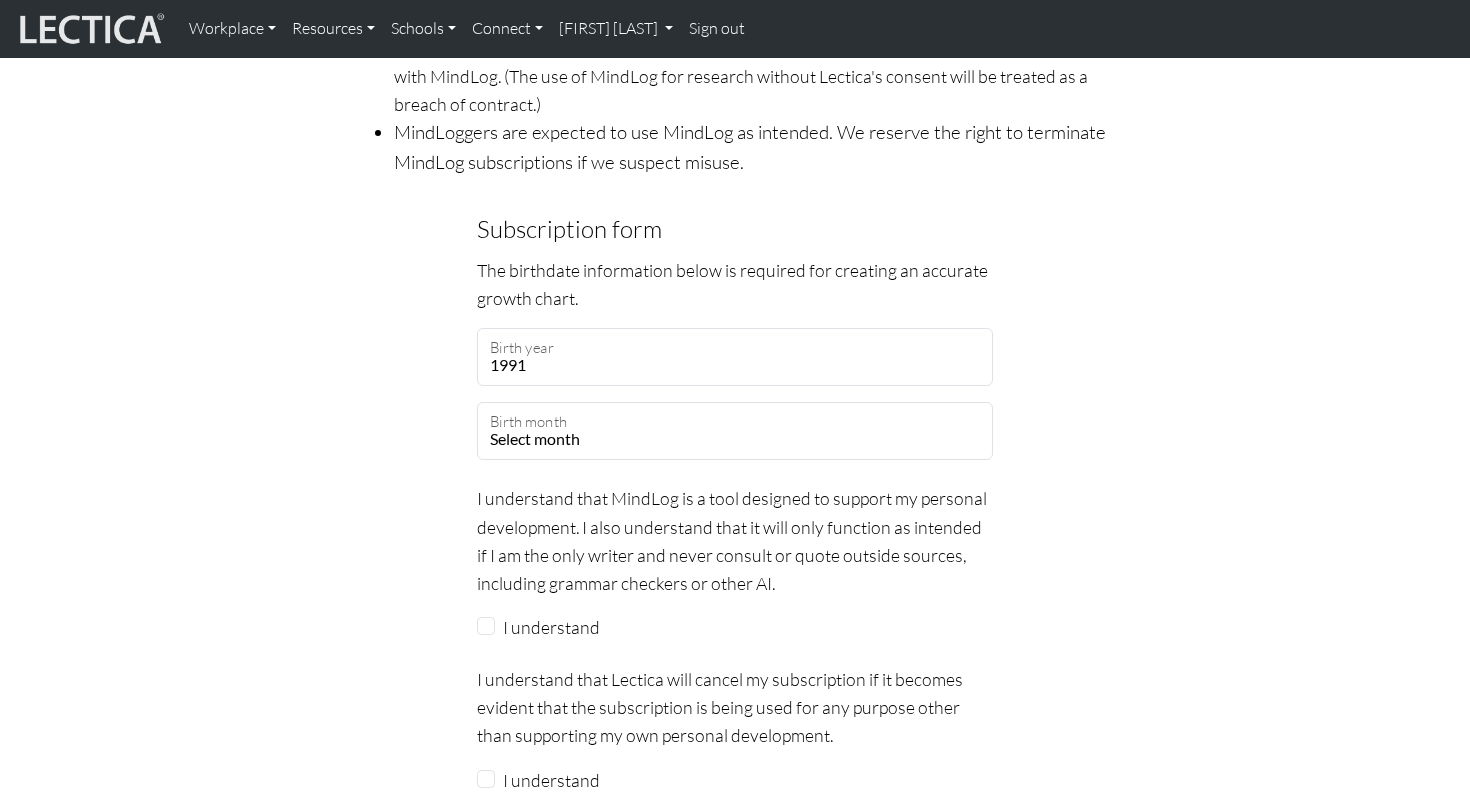 scroll, scrollTop: 1555, scrollLeft: 0, axis: vertical 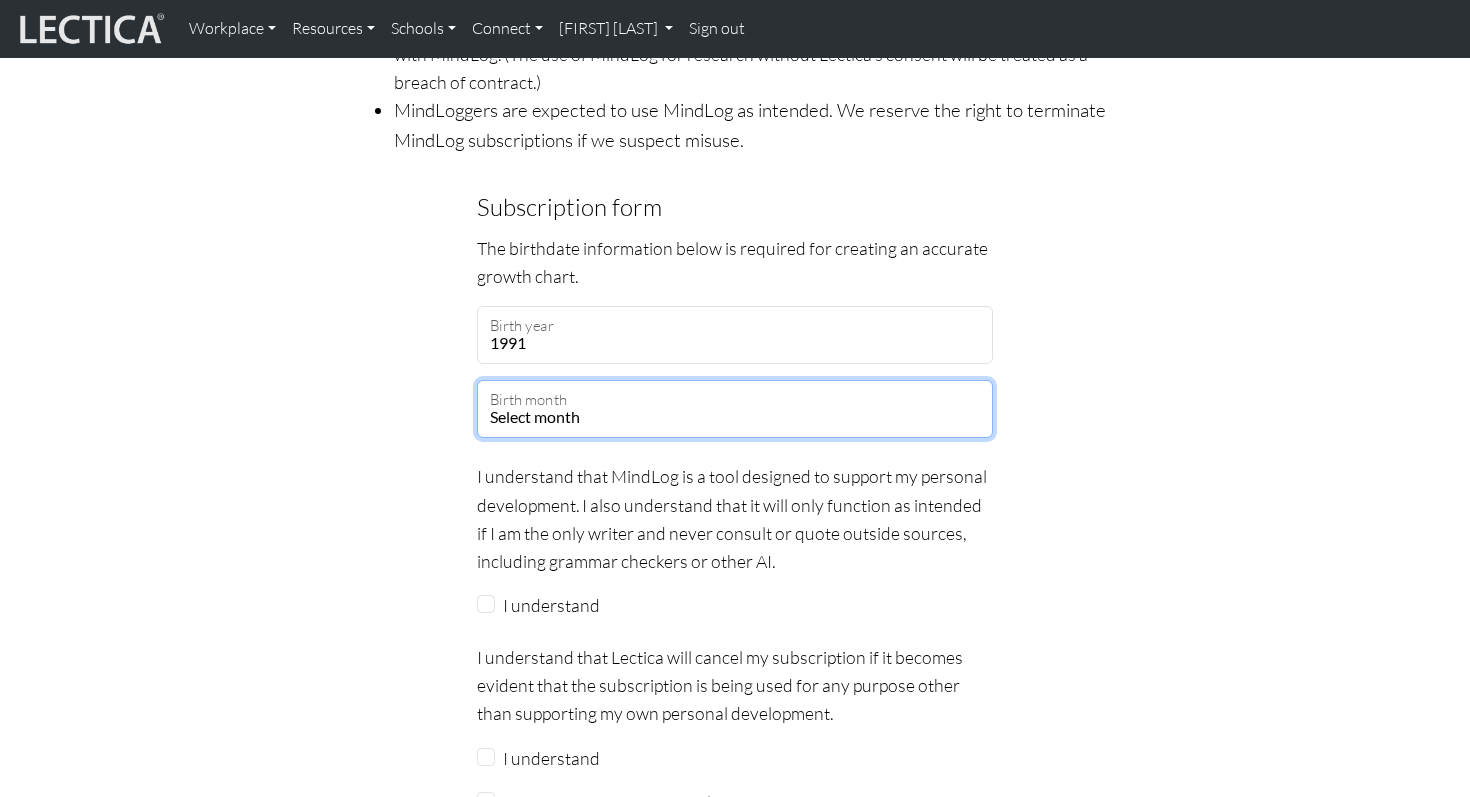 click on "Select month   January   February   March   April   May   June   July   August   September   October   November   December" at bounding box center (735, 409) 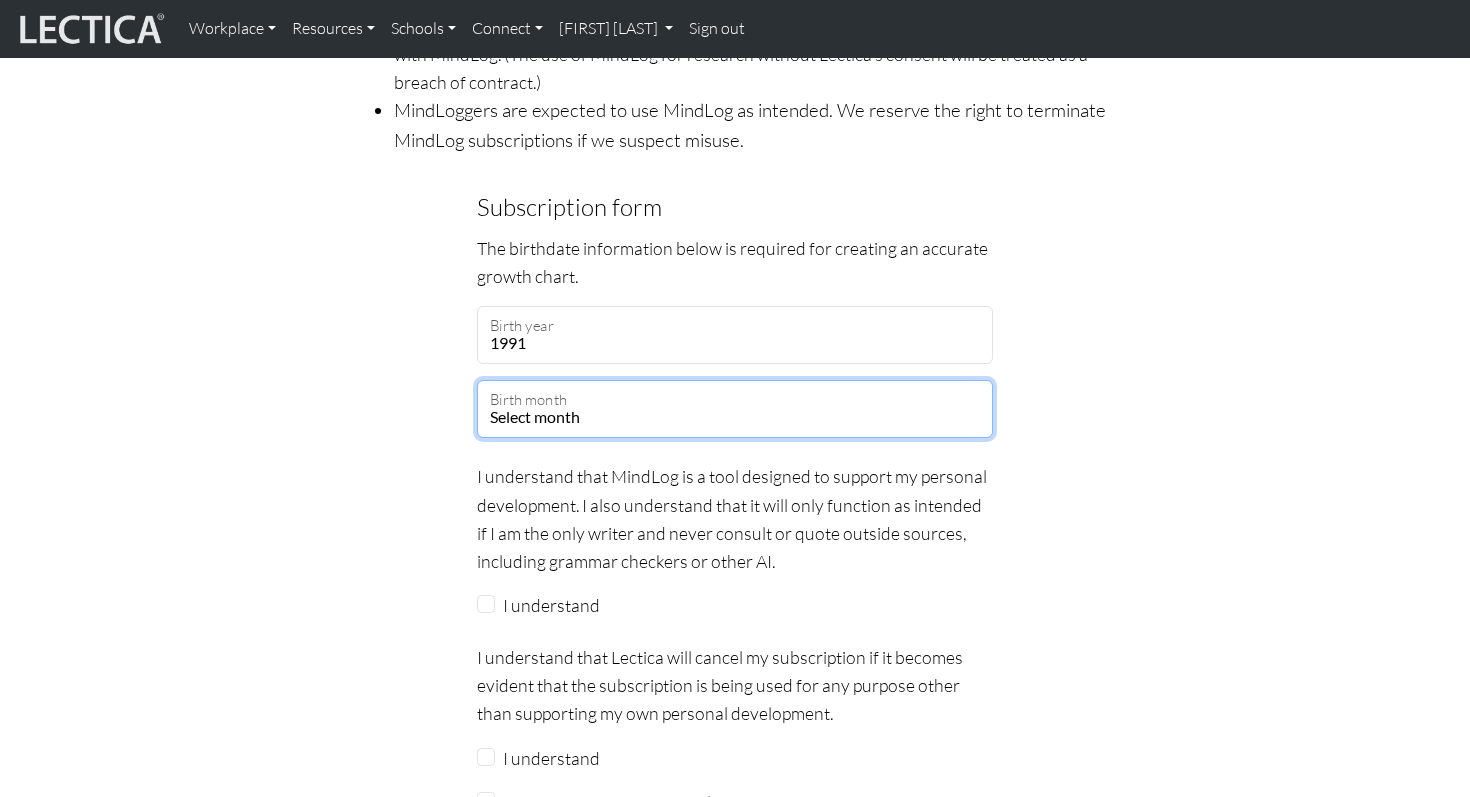 select on "05" 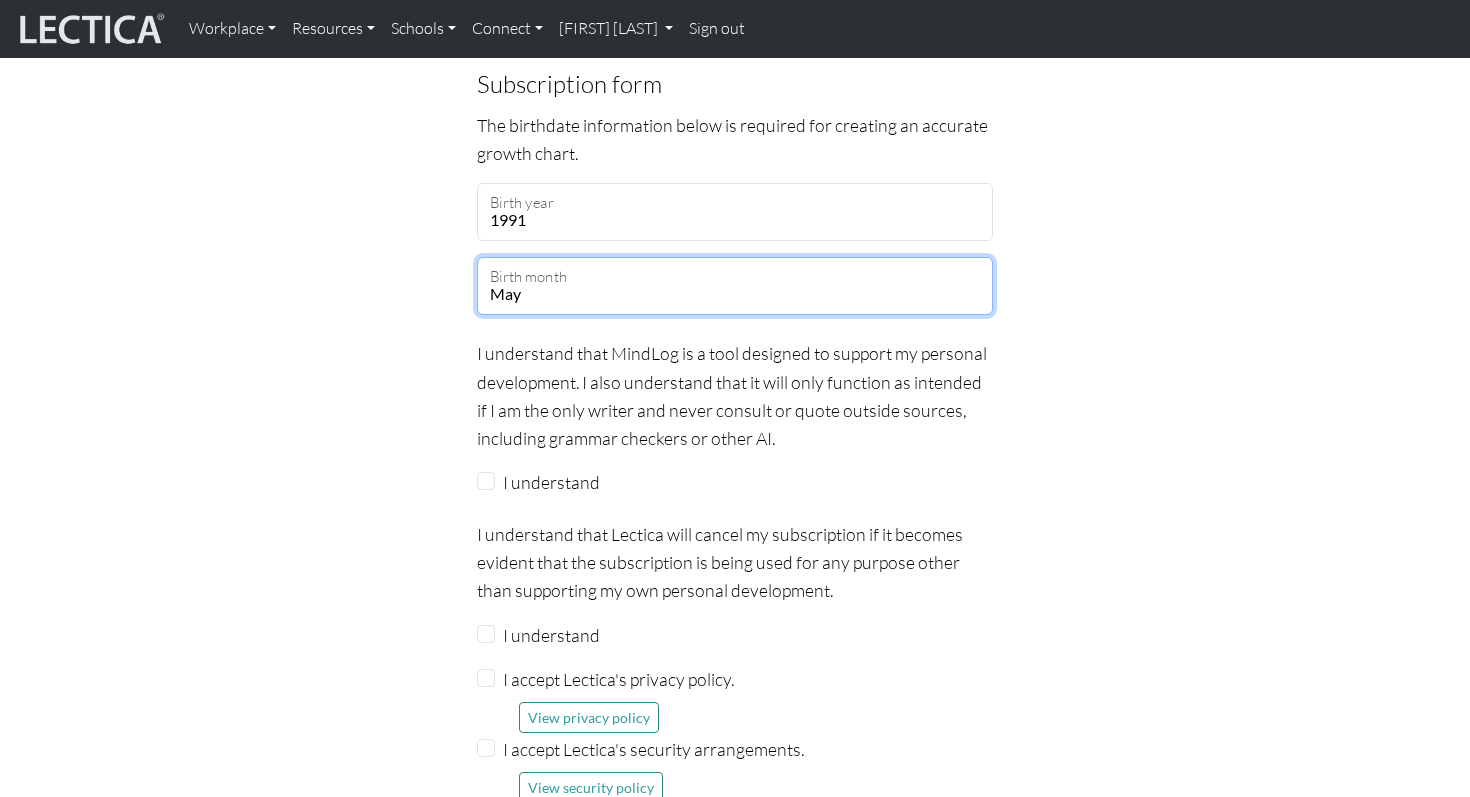 scroll, scrollTop: 1675, scrollLeft: 0, axis: vertical 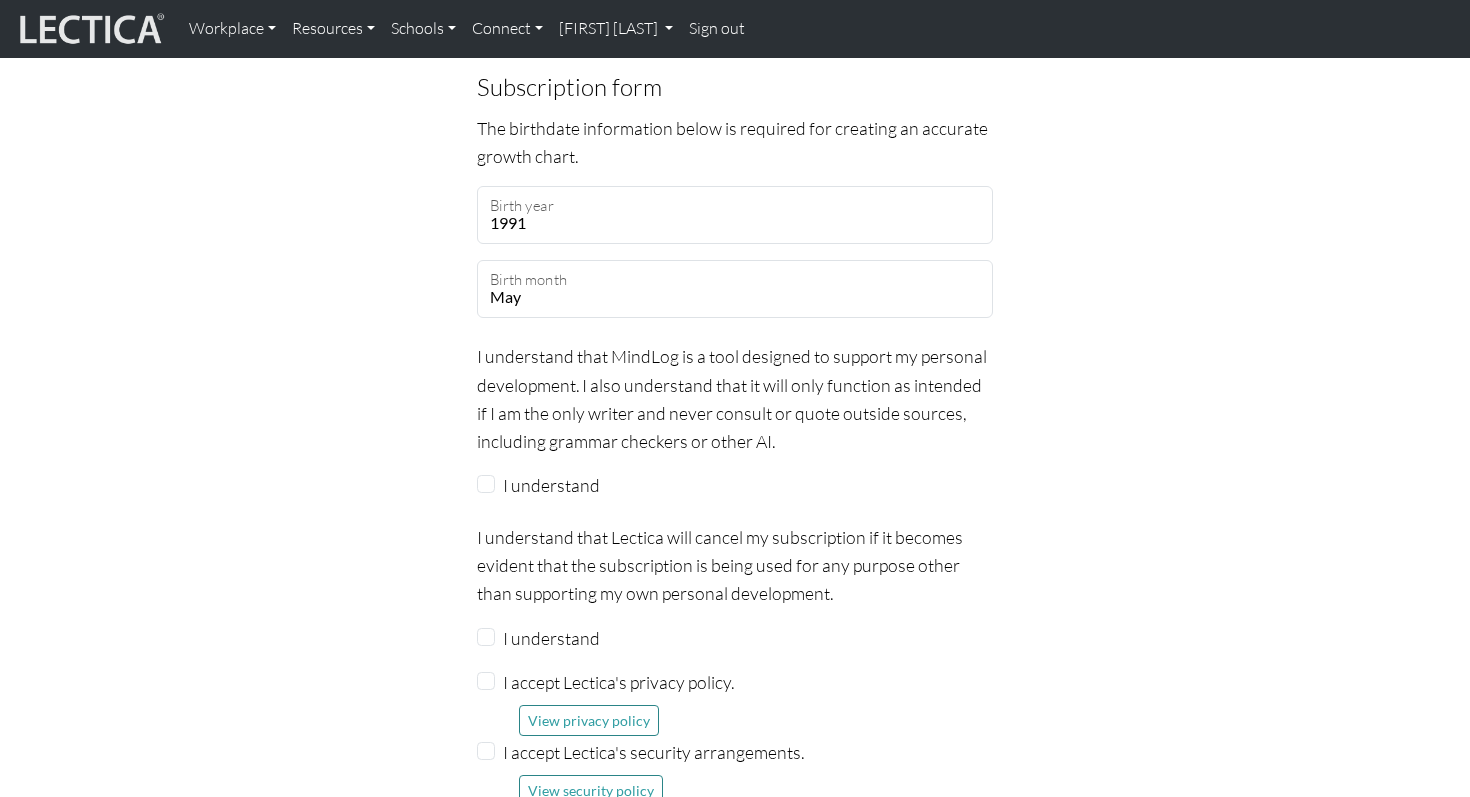 click on "I understand" at bounding box center [551, 485] 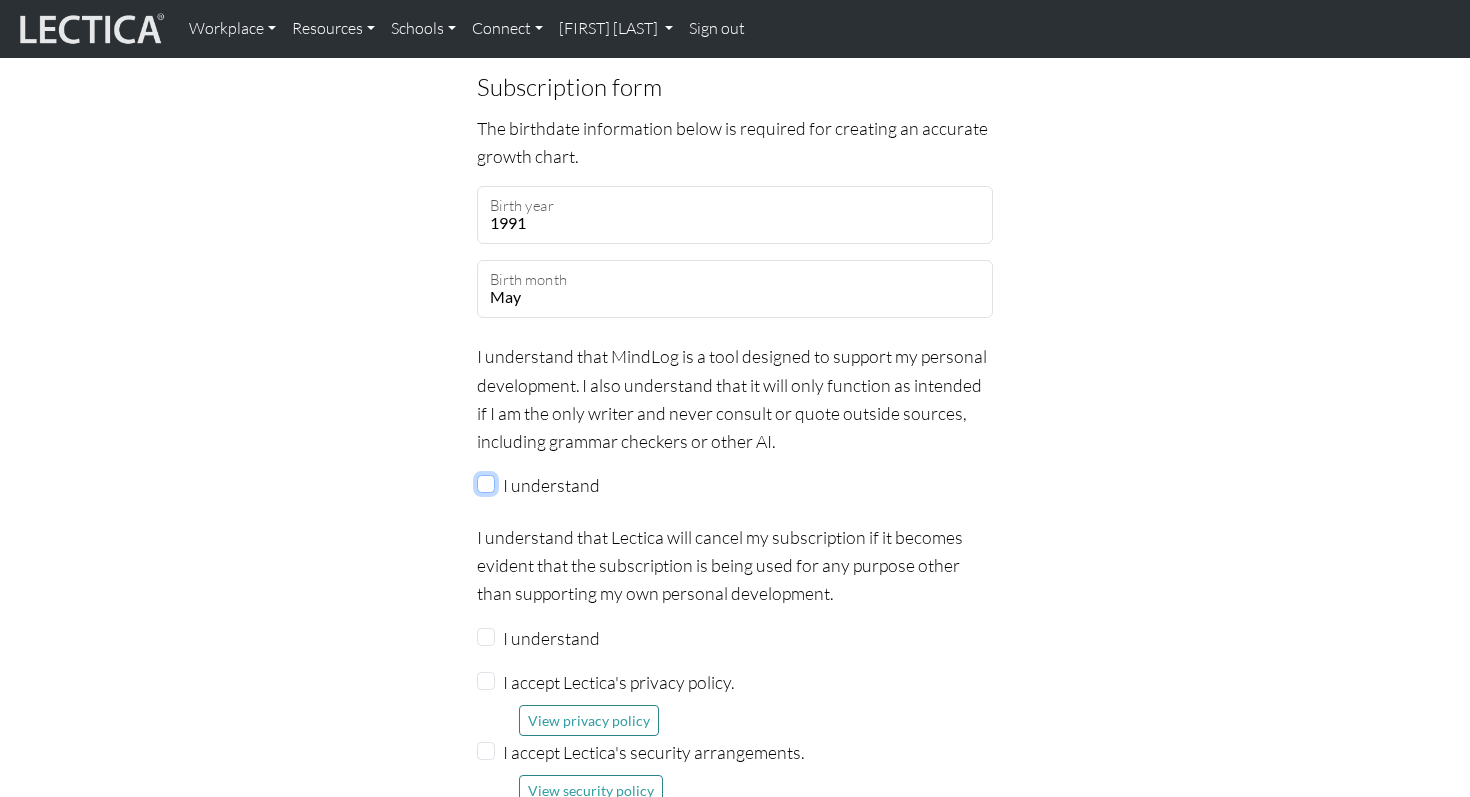 checkbox on "true" 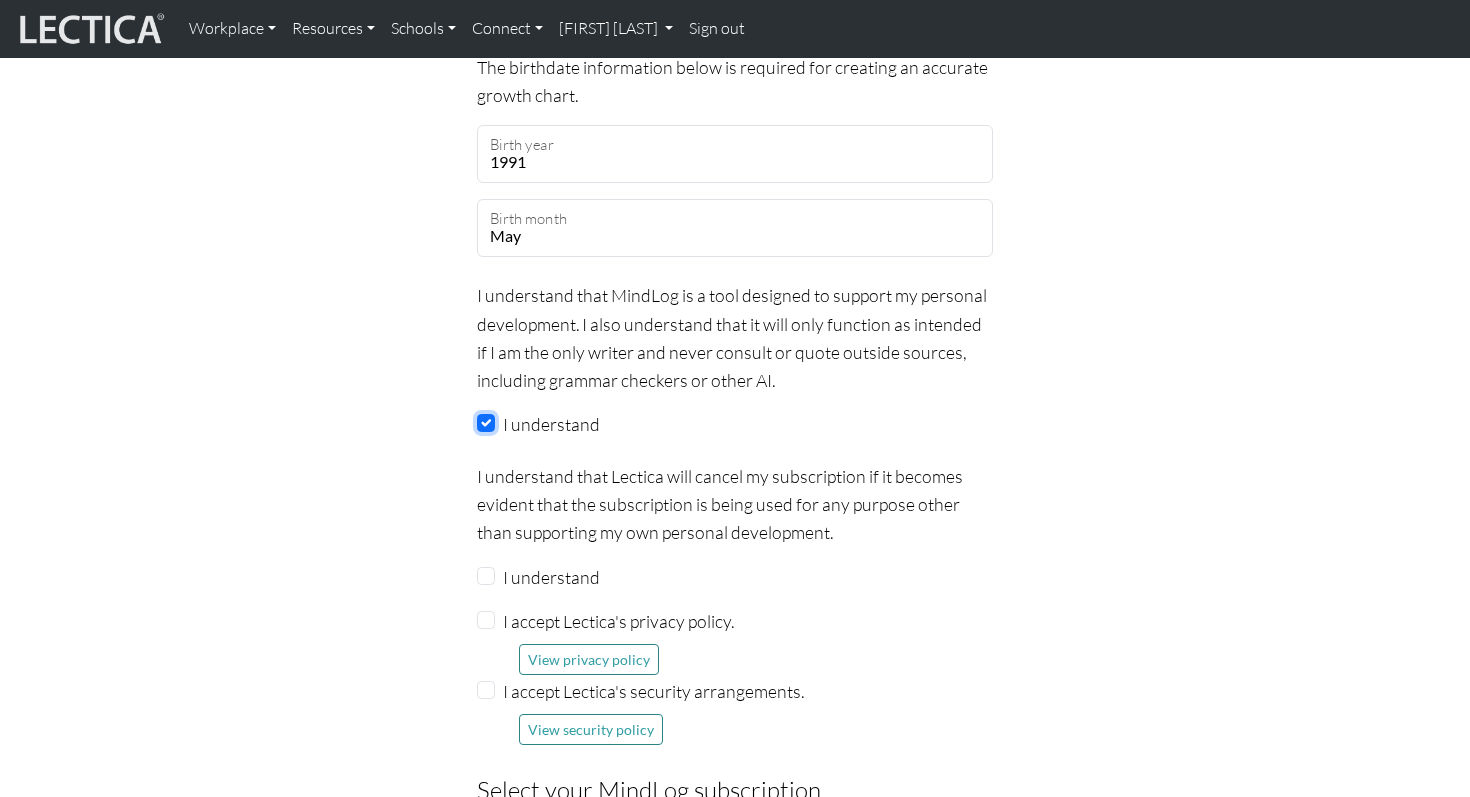 scroll, scrollTop: 1752, scrollLeft: 0, axis: vertical 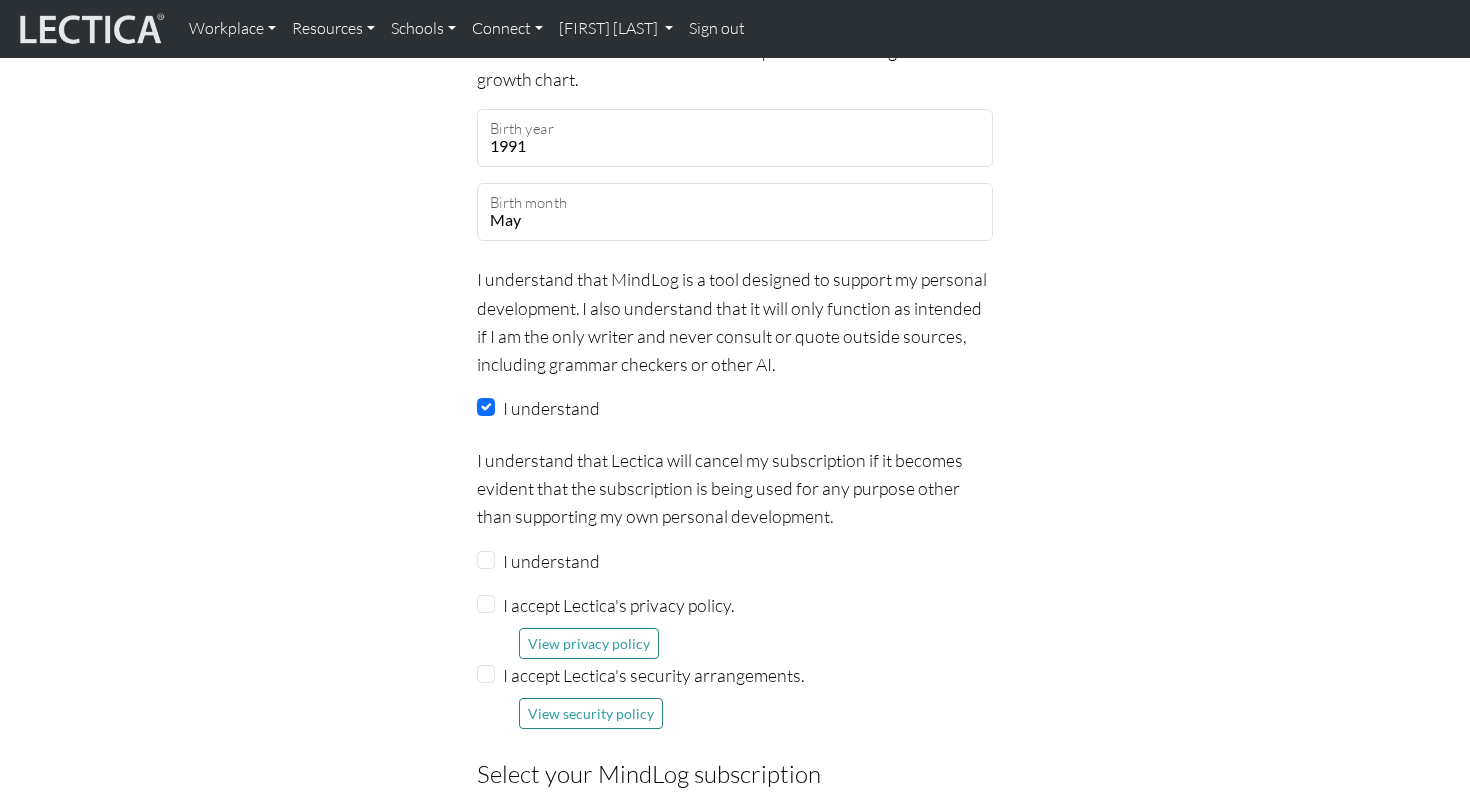 click on "I understand" at bounding box center (551, 561) 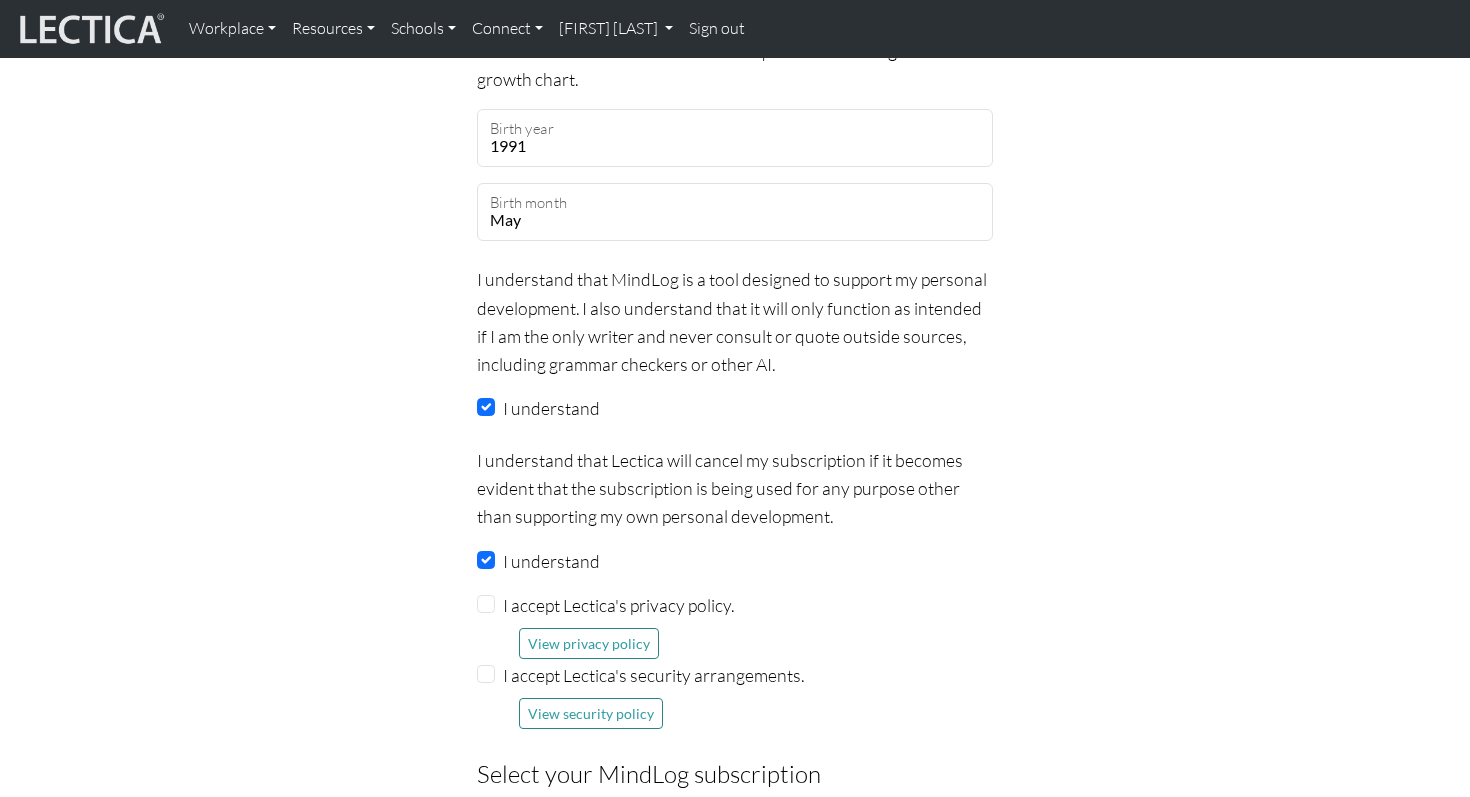 click on "I accept Lectica's privacy policy.   View privacy policy" at bounding box center (735, 625) 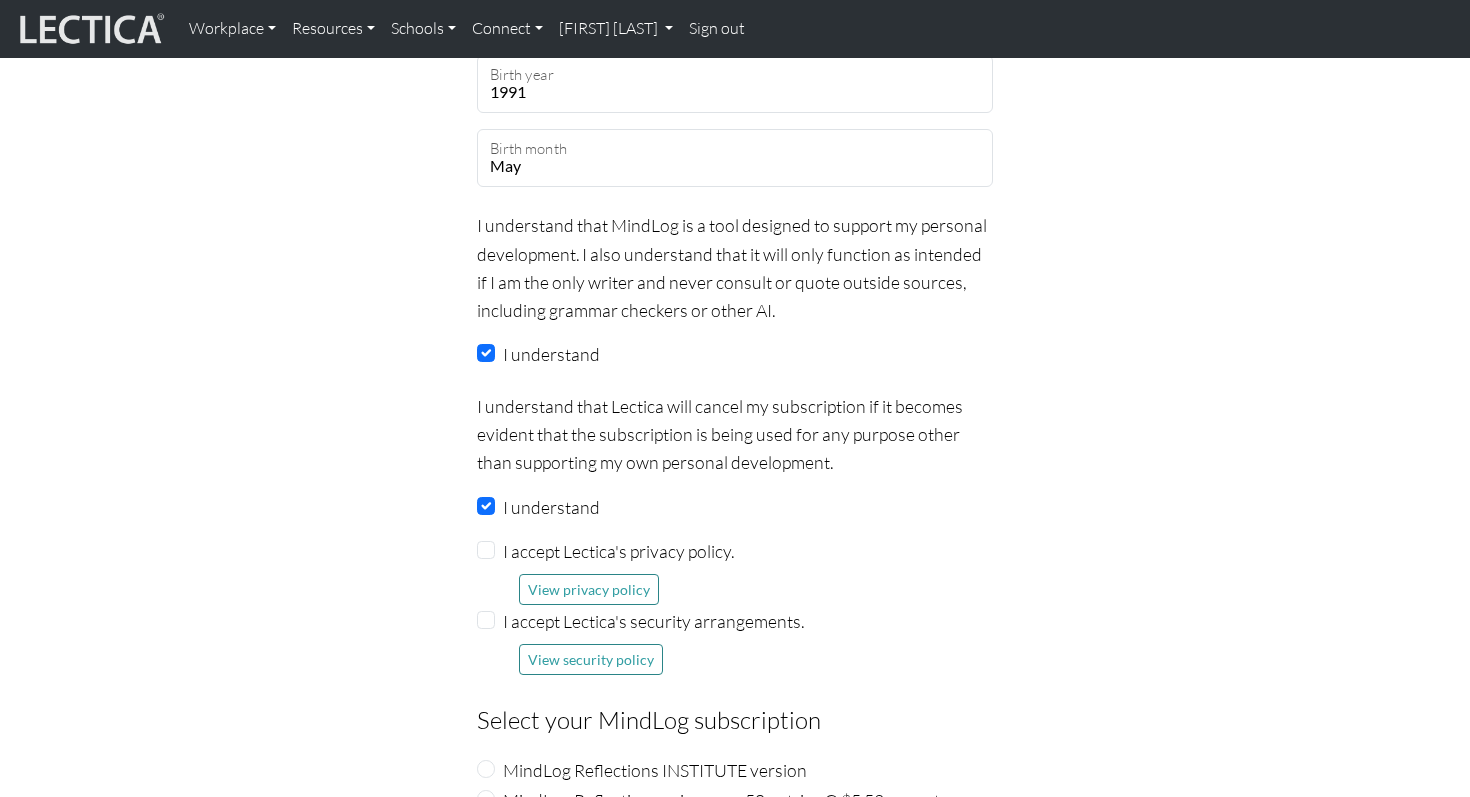 scroll, scrollTop: 1808, scrollLeft: 0, axis: vertical 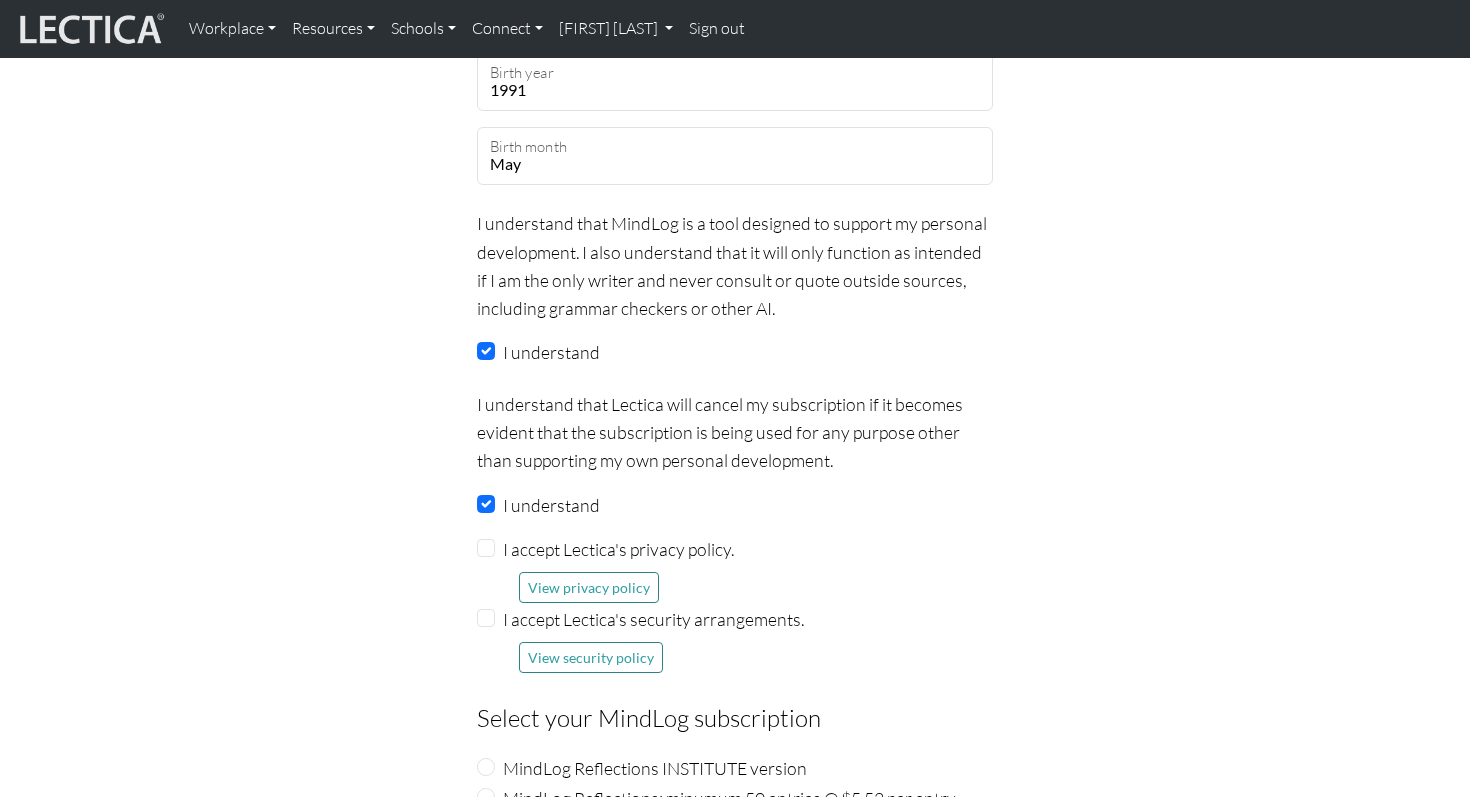 click on "I accept Lectica's privacy policy." at bounding box center [618, 549] 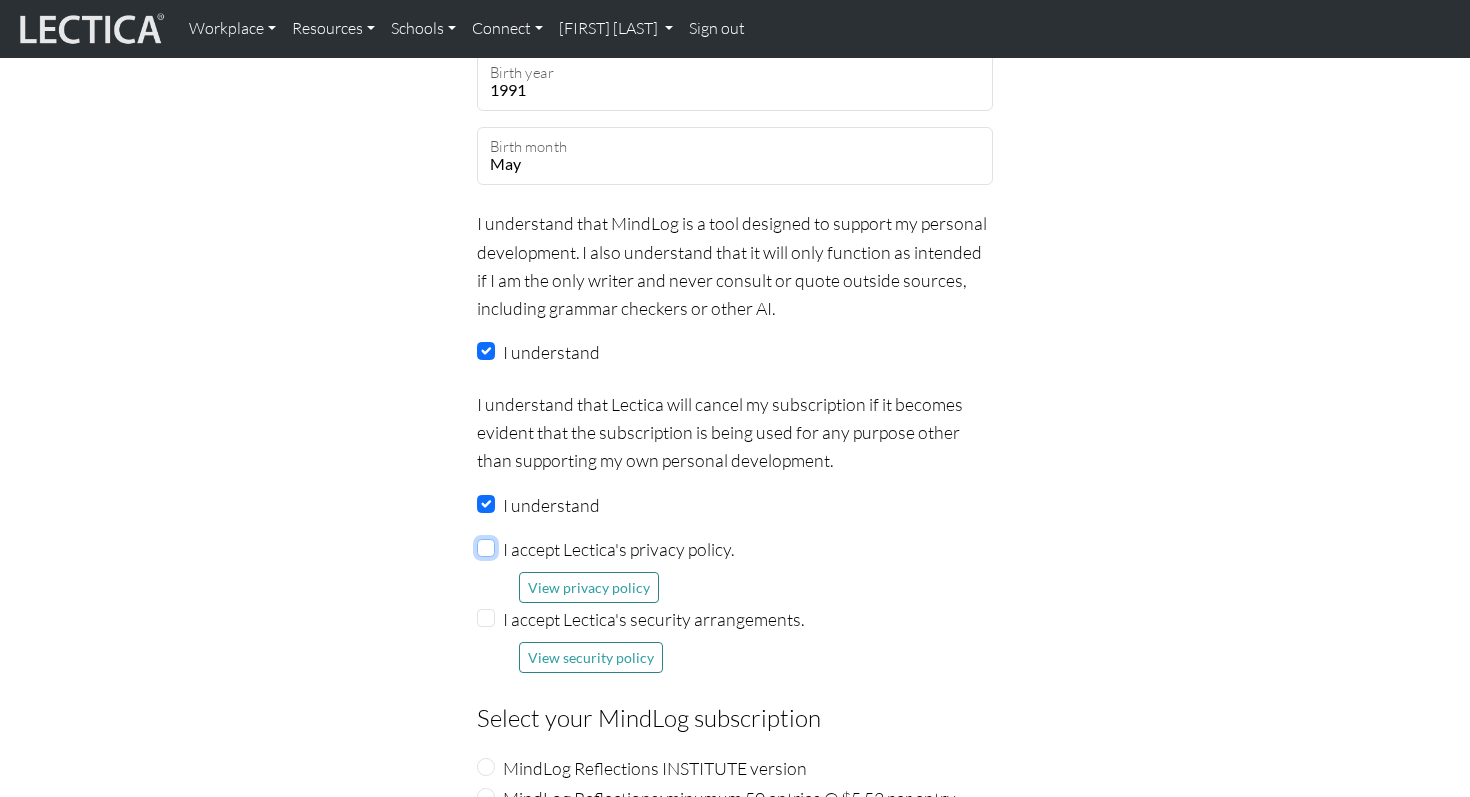 click on "I accept Lectica's privacy policy." at bounding box center (486, 548) 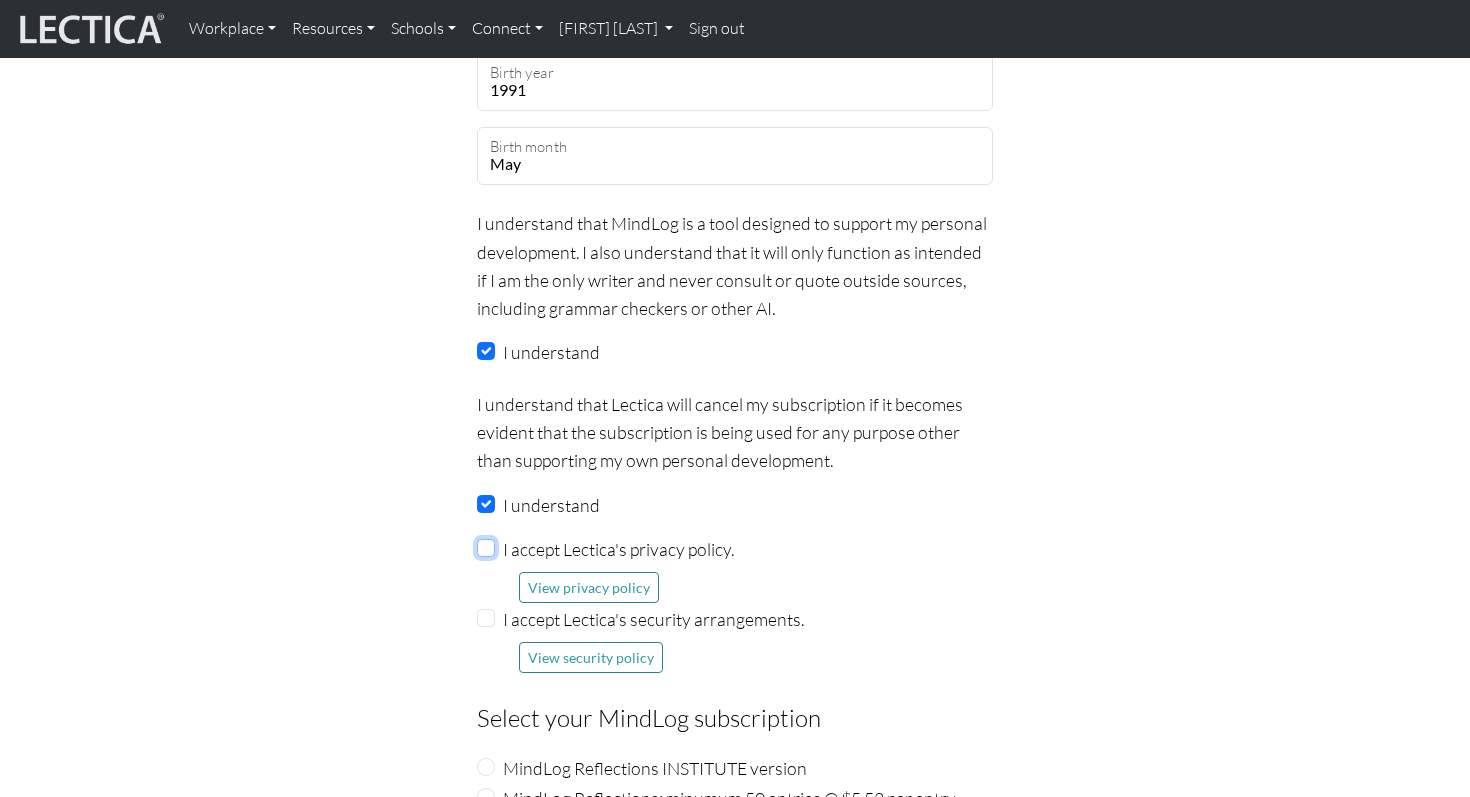 checkbox on "true" 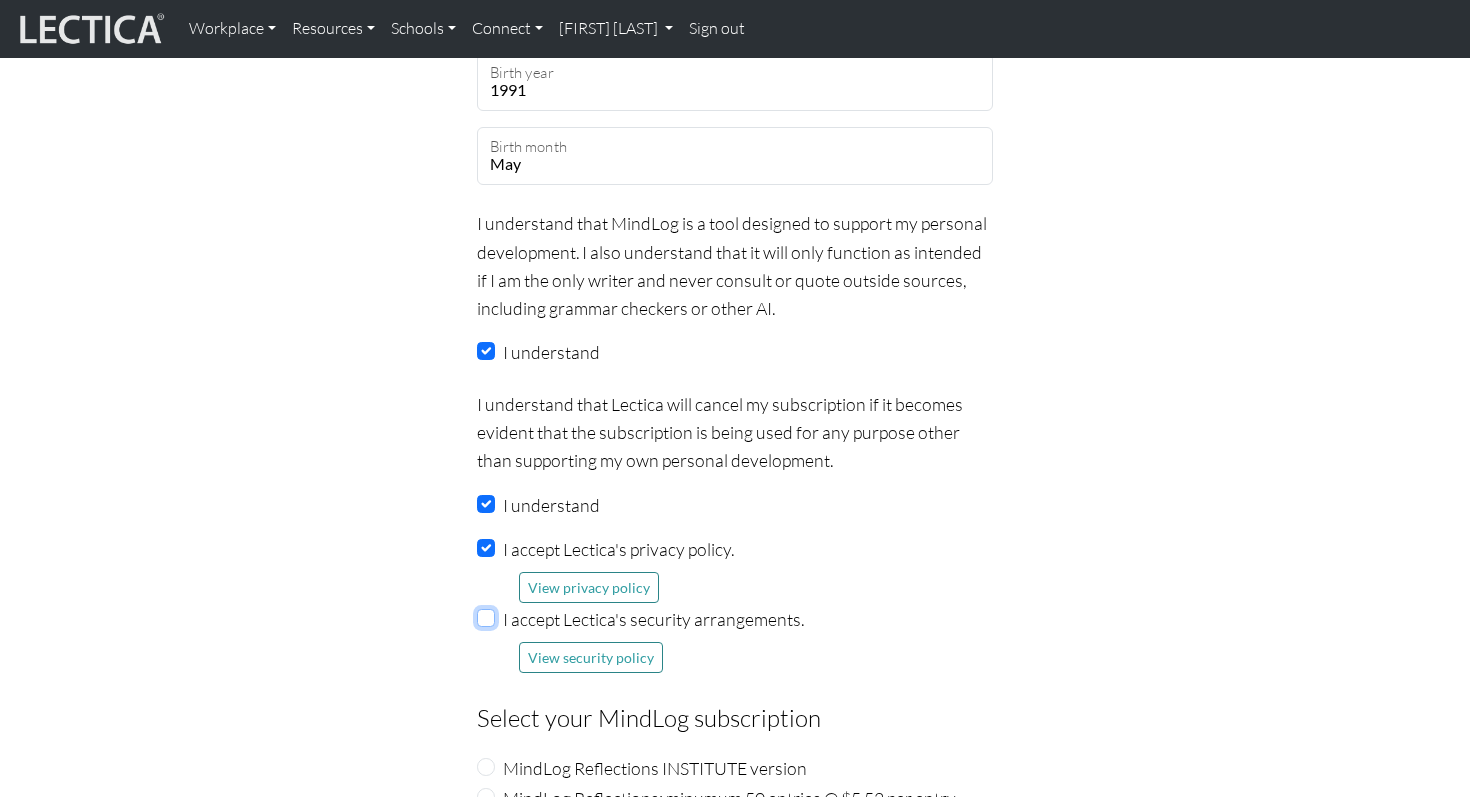 click on "I accept Lectica's security arrangements." at bounding box center [486, 618] 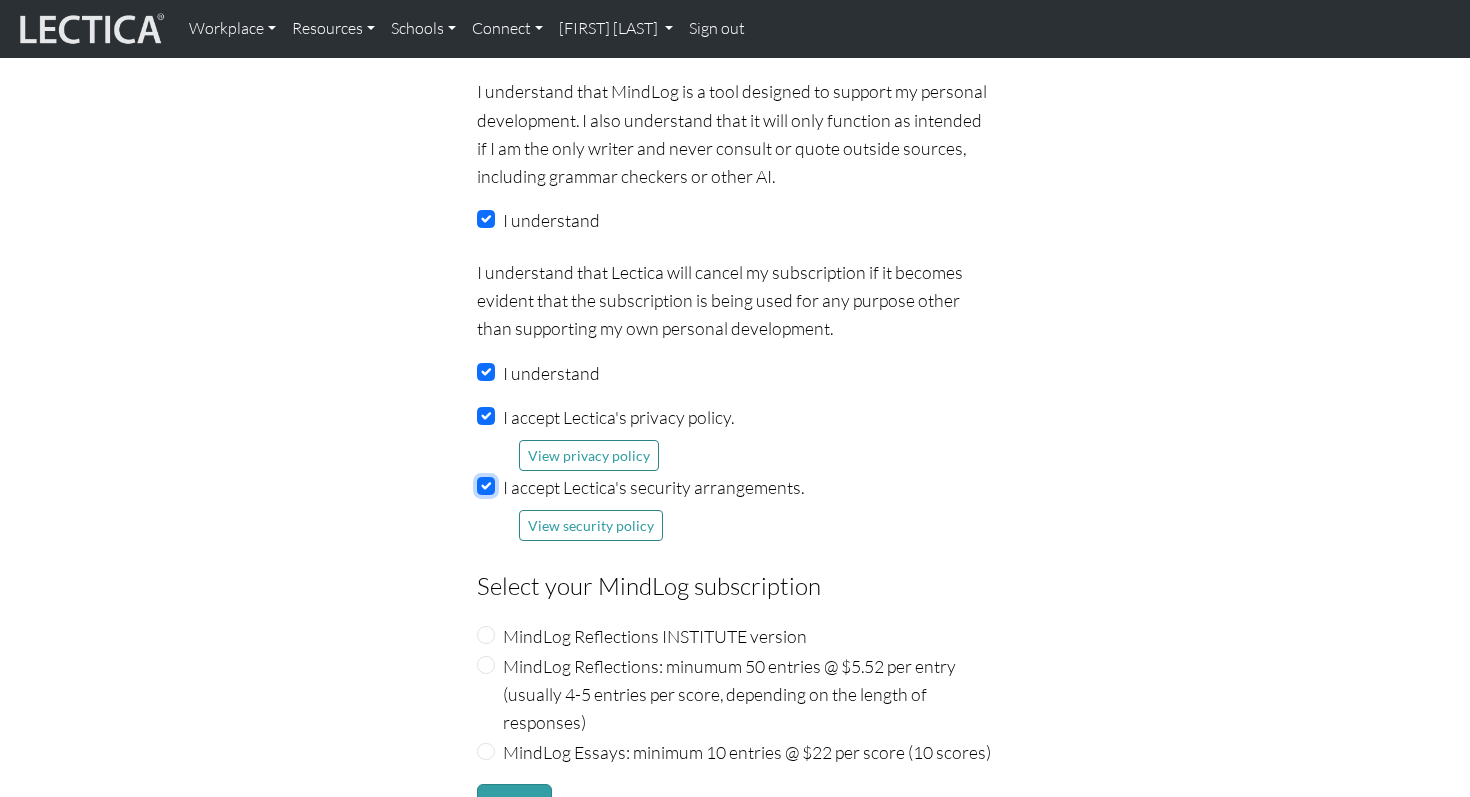 scroll, scrollTop: 2182, scrollLeft: 0, axis: vertical 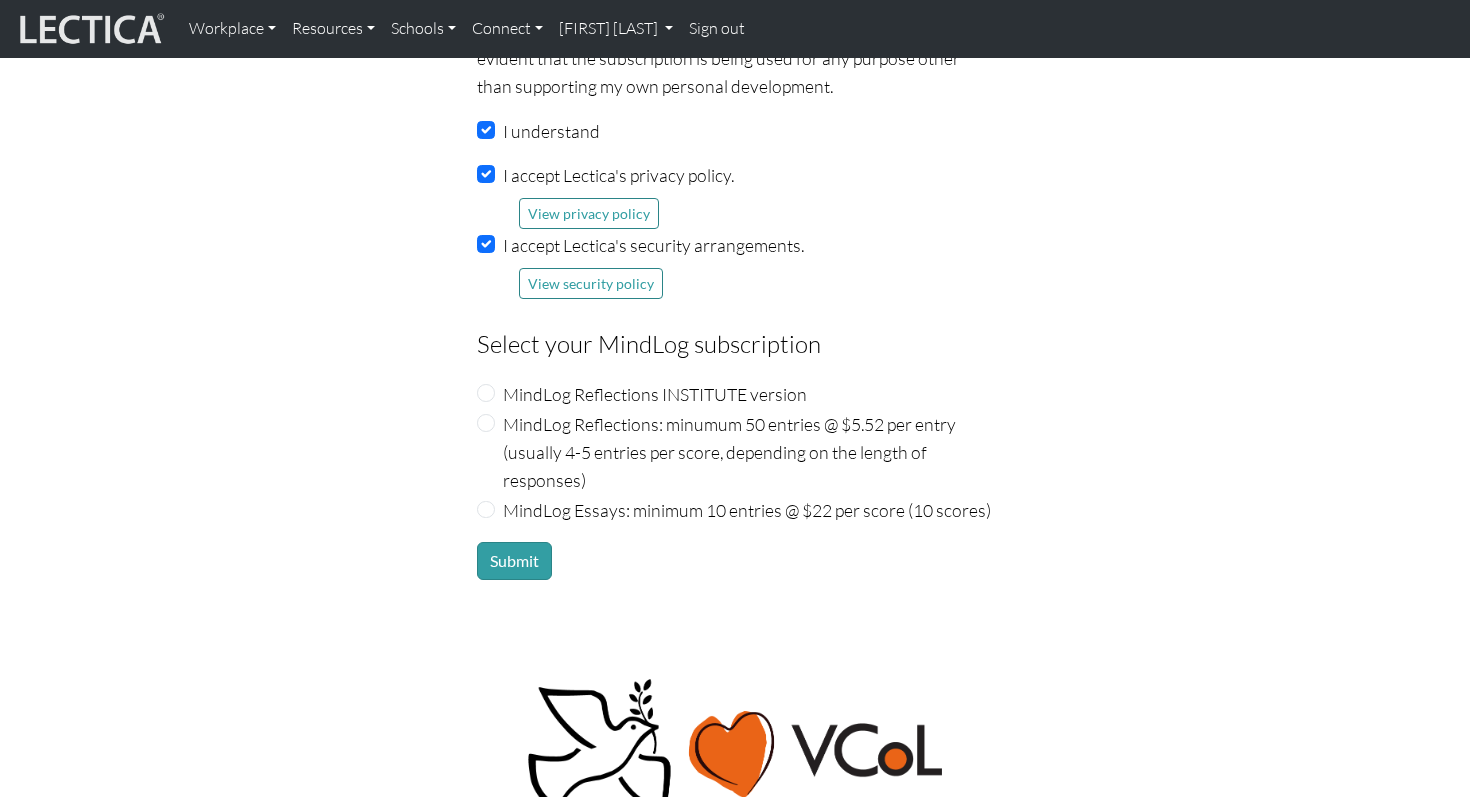 click on "MindLog Reflections INSTITUTE version" at bounding box center (655, 394) 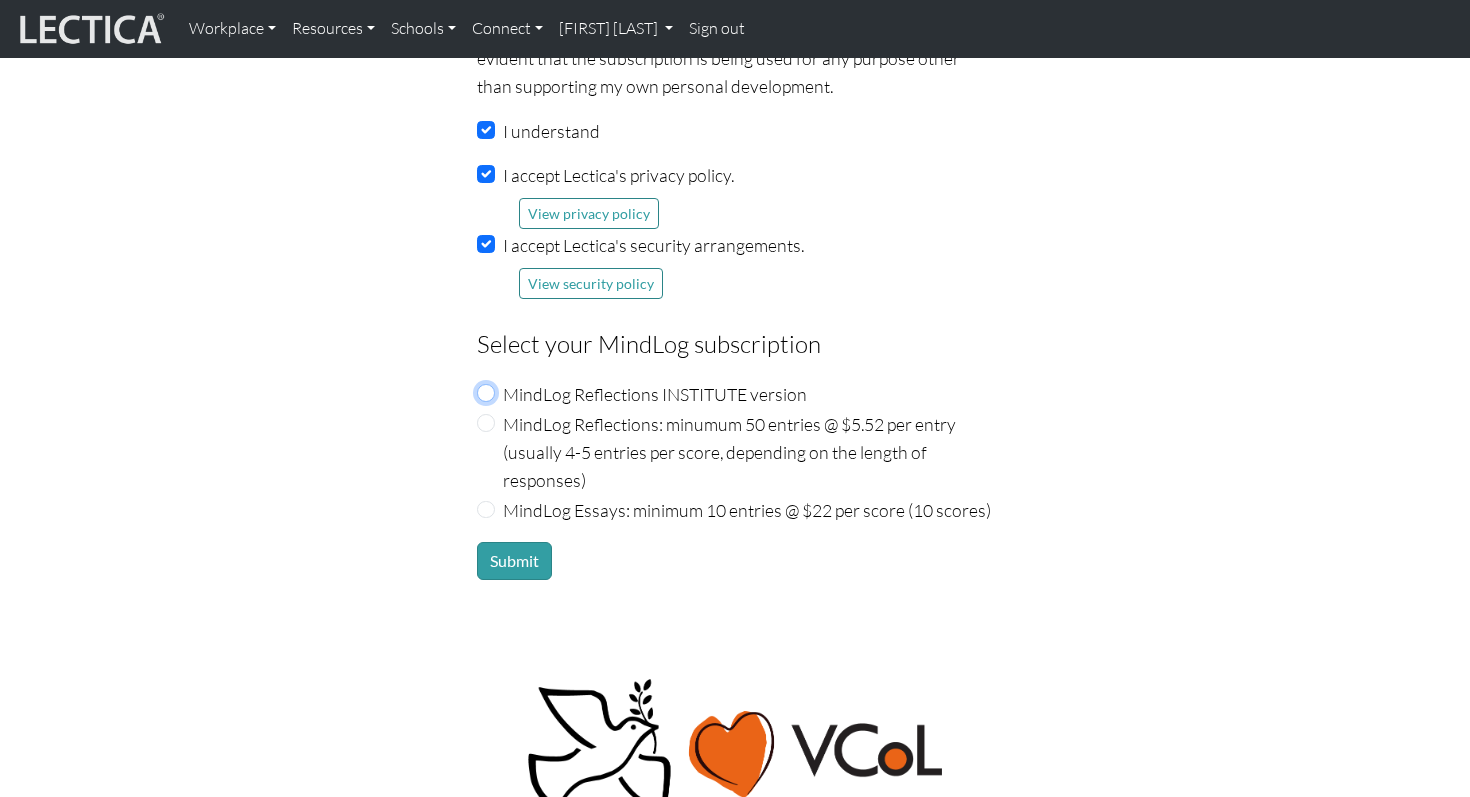 click on "MindLog Reflections INSTITUTE version" at bounding box center [486, 393] 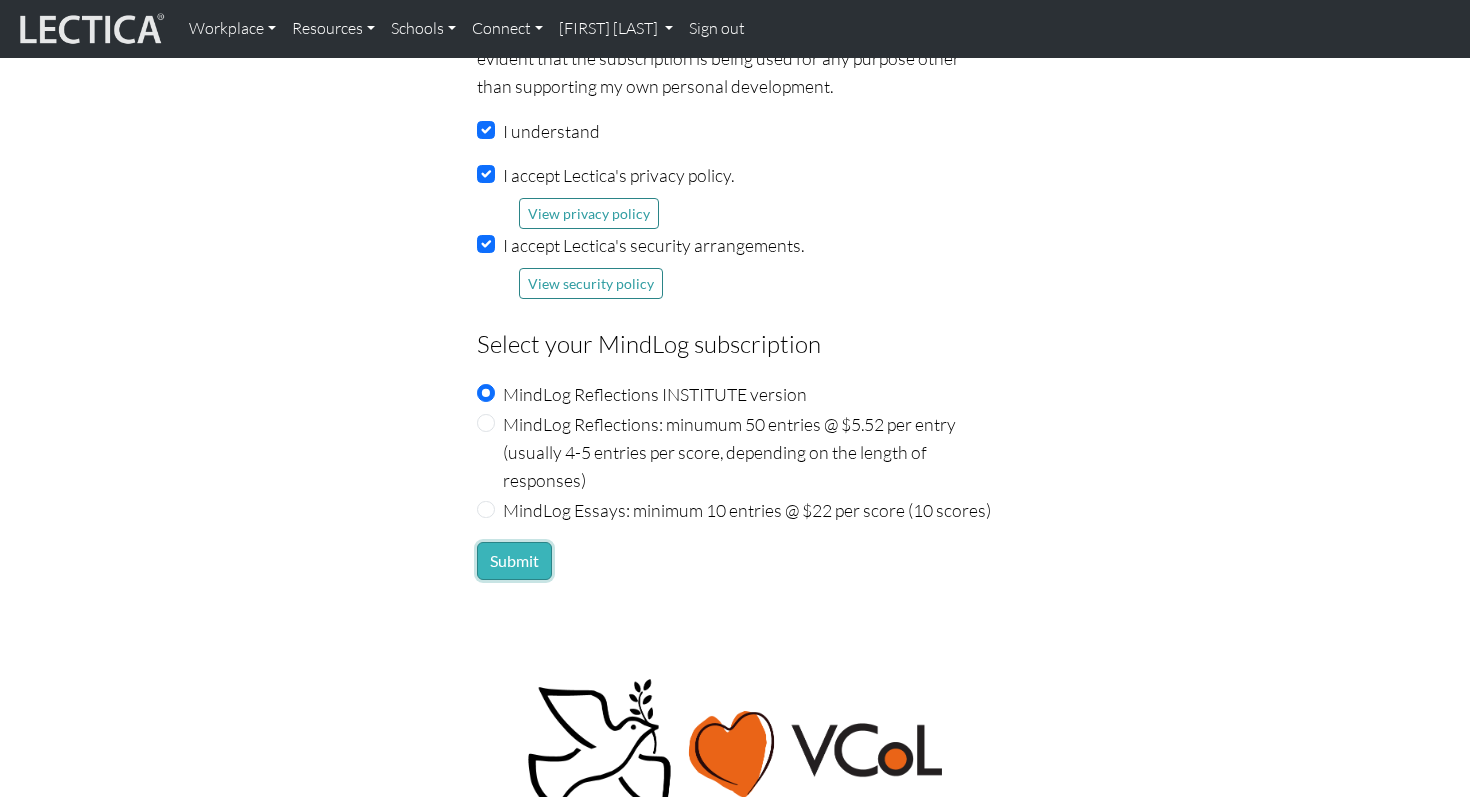 click on "Submit" at bounding box center (514, 561) 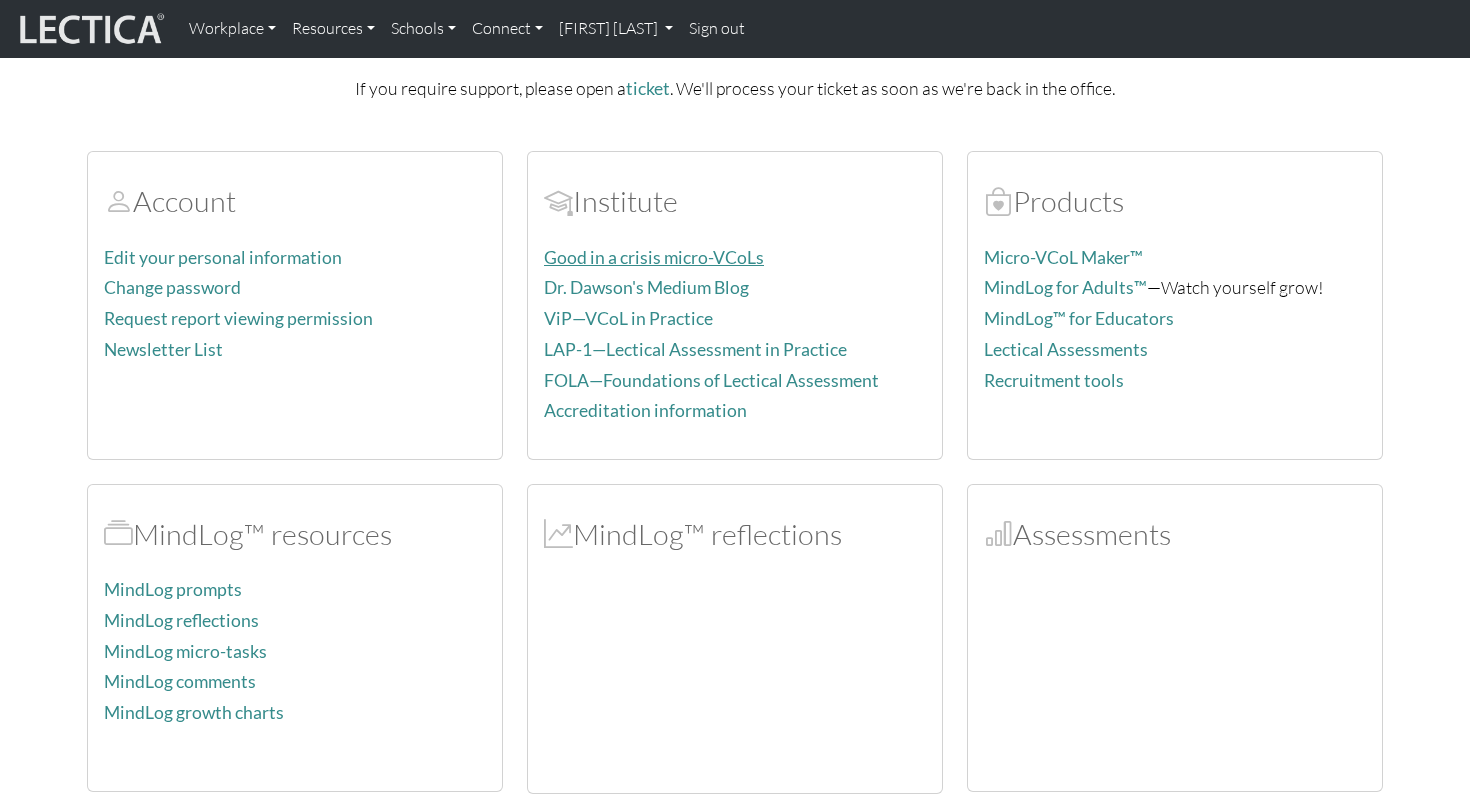 scroll, scrollTop: 338, scrollLeft: 0, axis: vertical 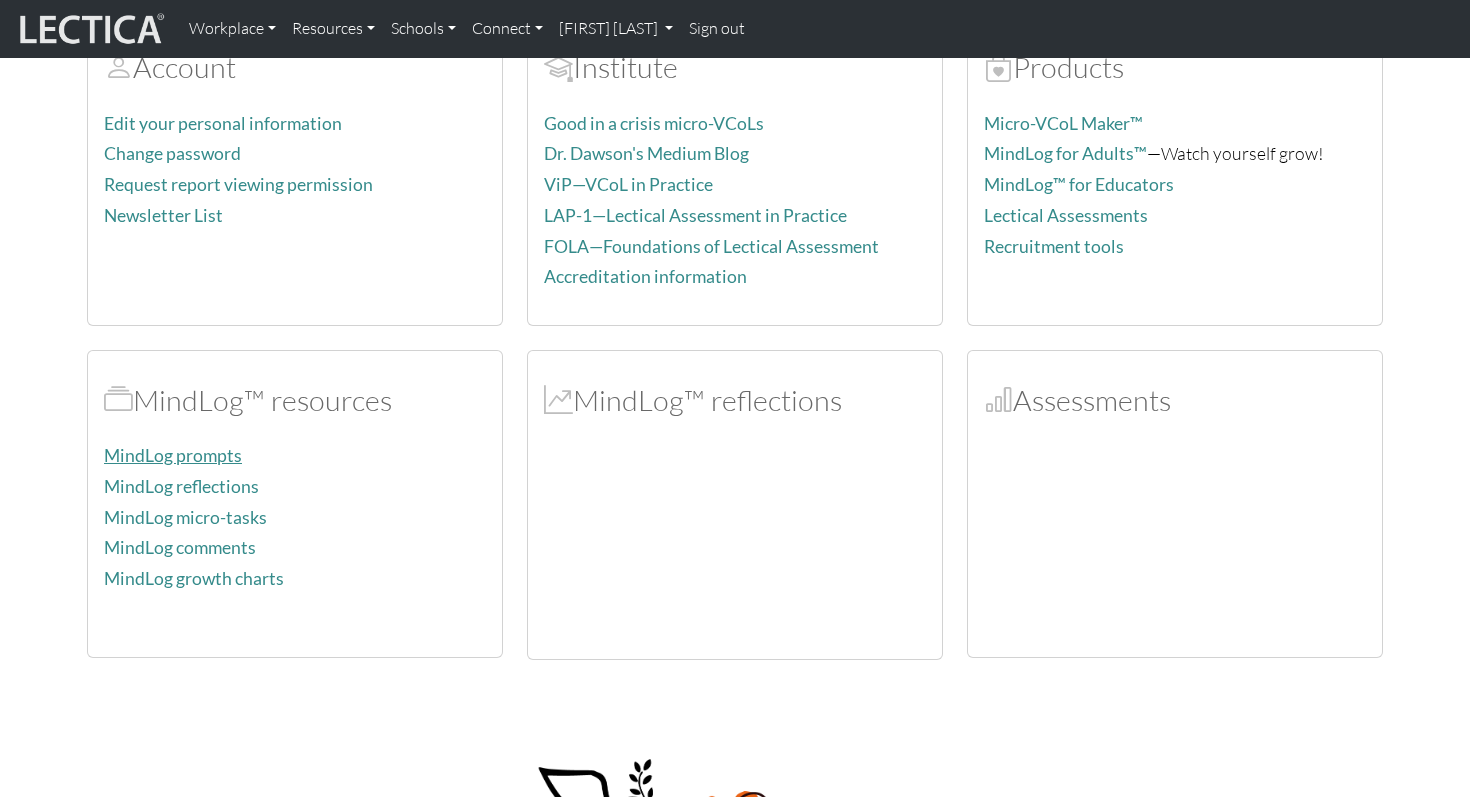click on "MindLog prompts" at bounding box center (173, 455) 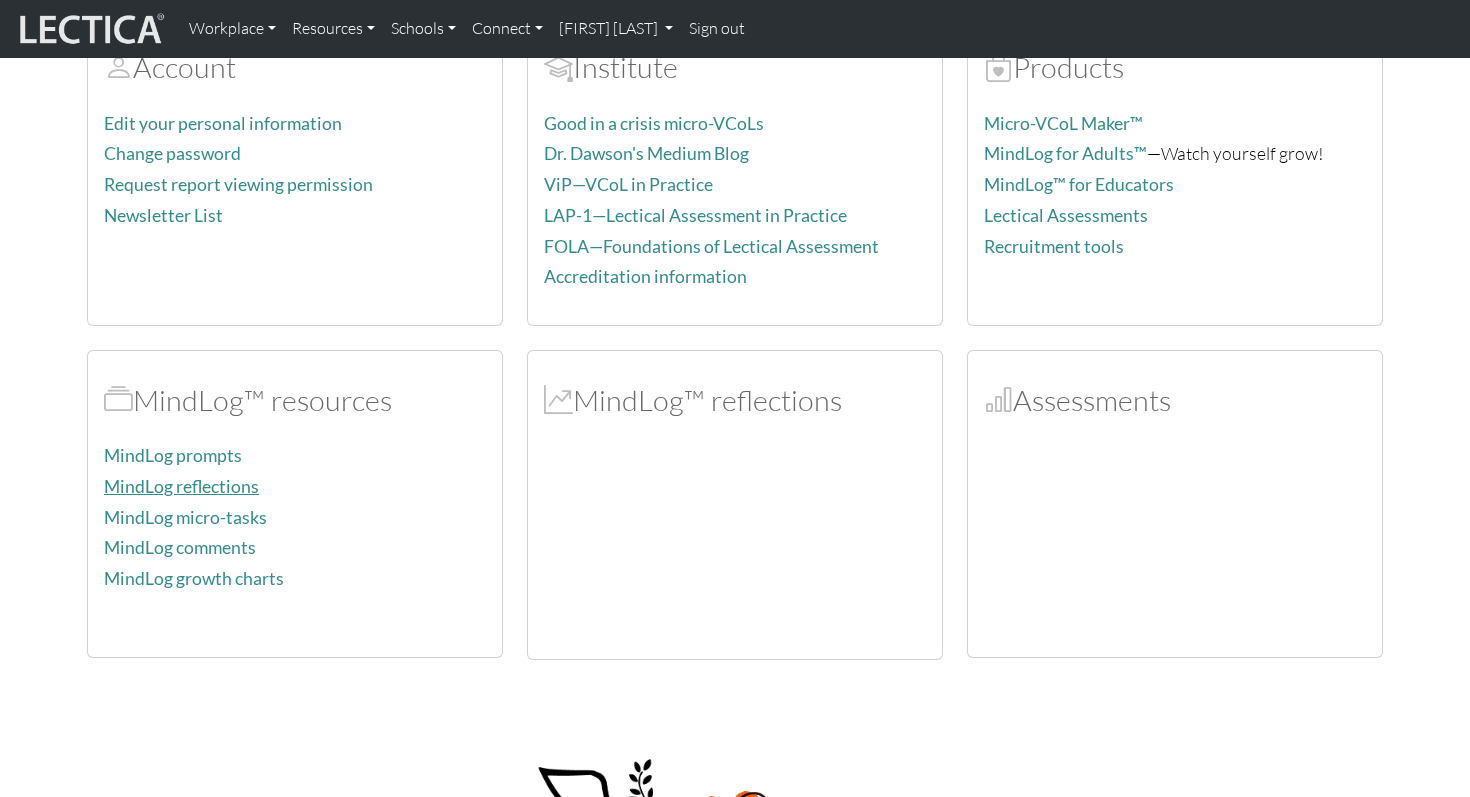 click on "MindLog reflections" at bounding box center [181, 486] 